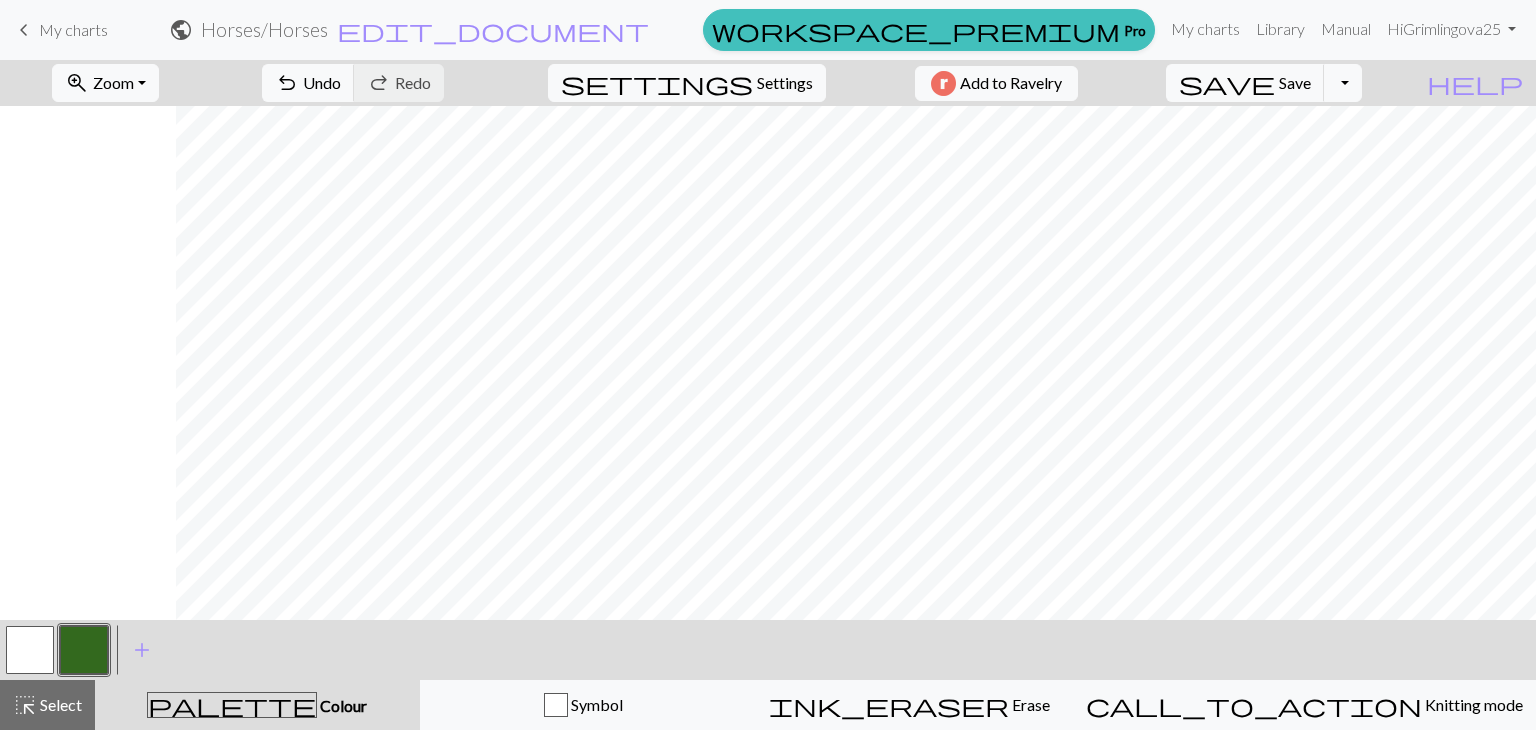 scroll, scrollTop: 0, scrollLeft: 0, axis: both 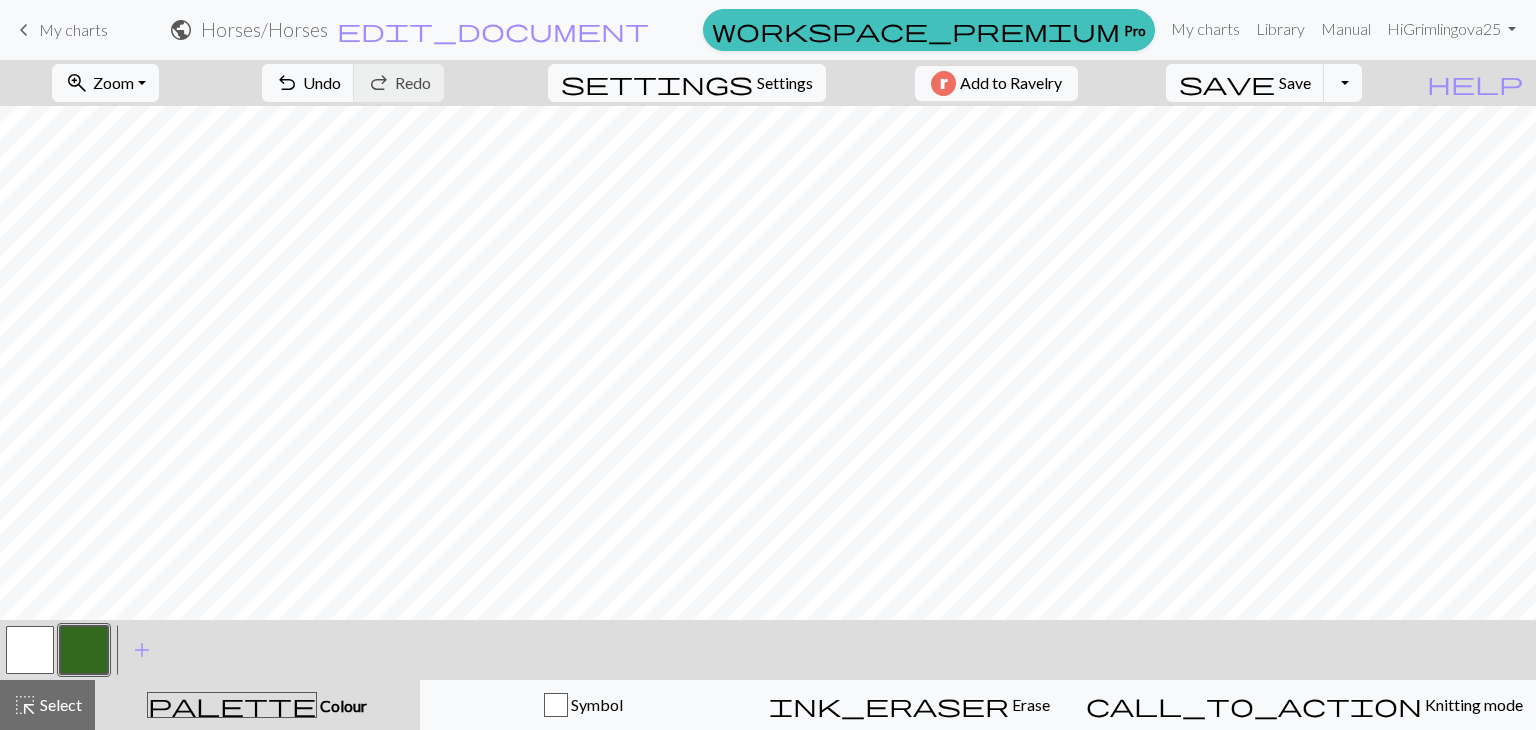 click on "keyboard_arrow_left" at bounding box center [24, 30] 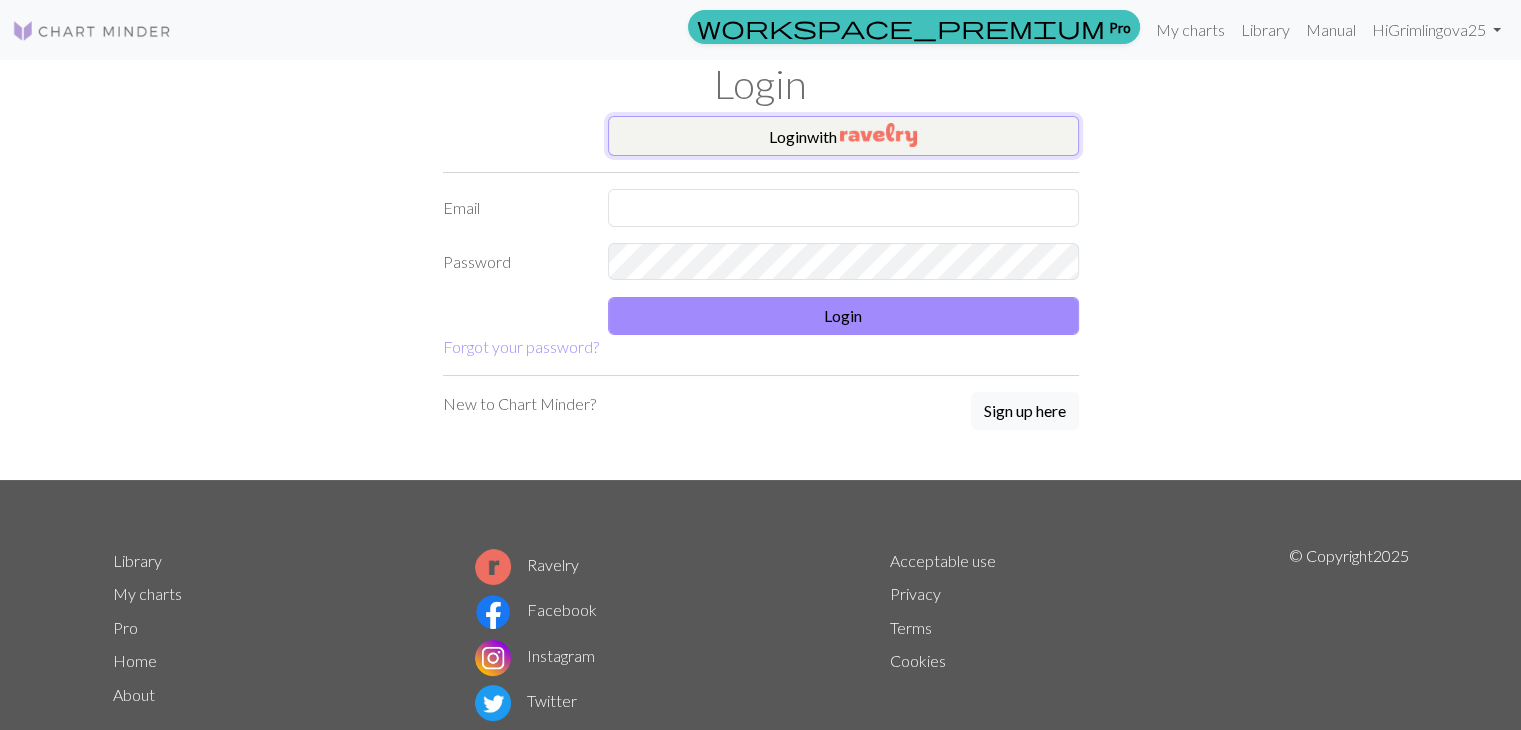 click at bounding box center (878, 135) 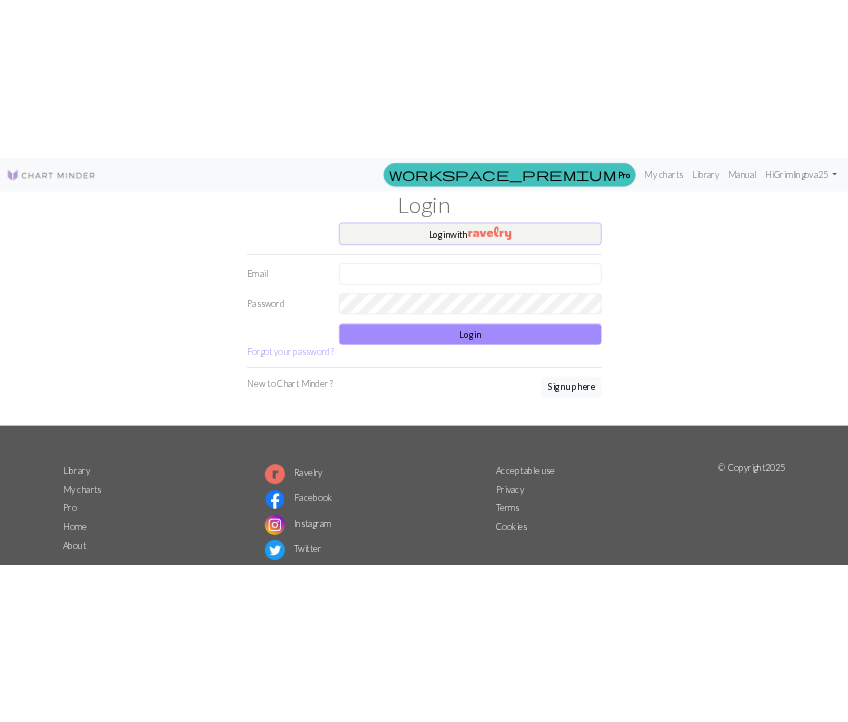 scroll, scrollTop: 0, scrollLeft: 0, axis: both 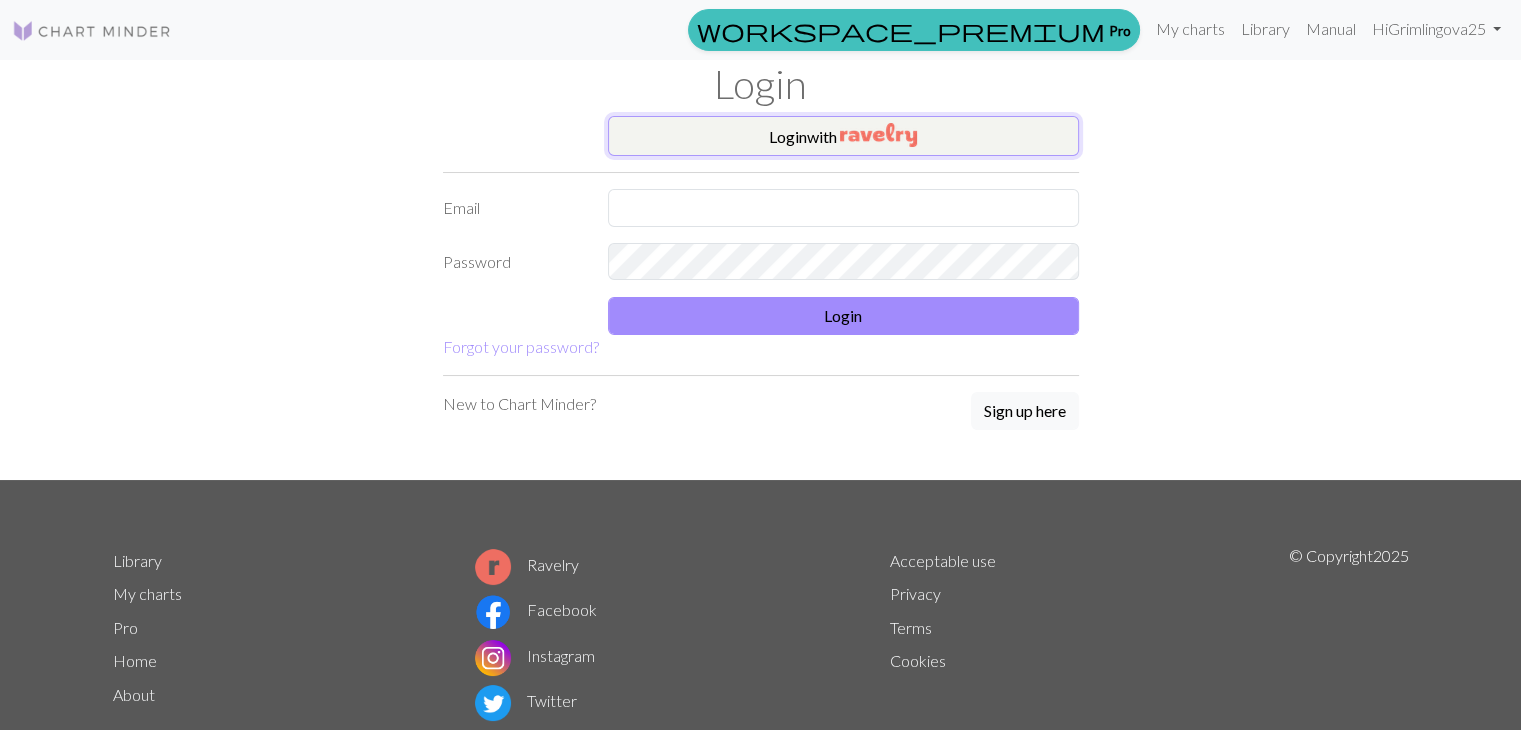 drag, startPoint x: 0, startPoint y: 0, endPoint x: 912, endPoint y: 138, distance: 922.3817 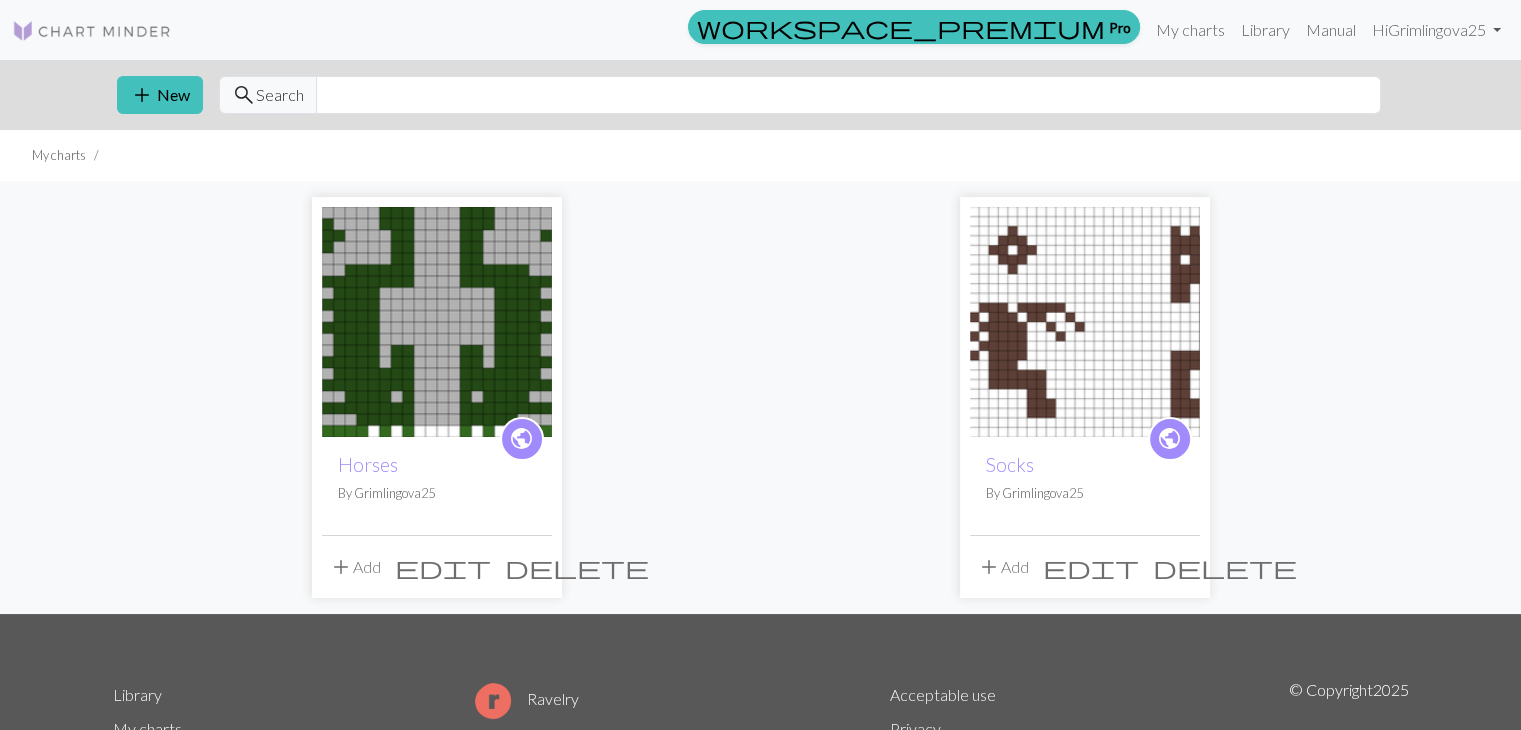 click at bounding box center [1085, 322] 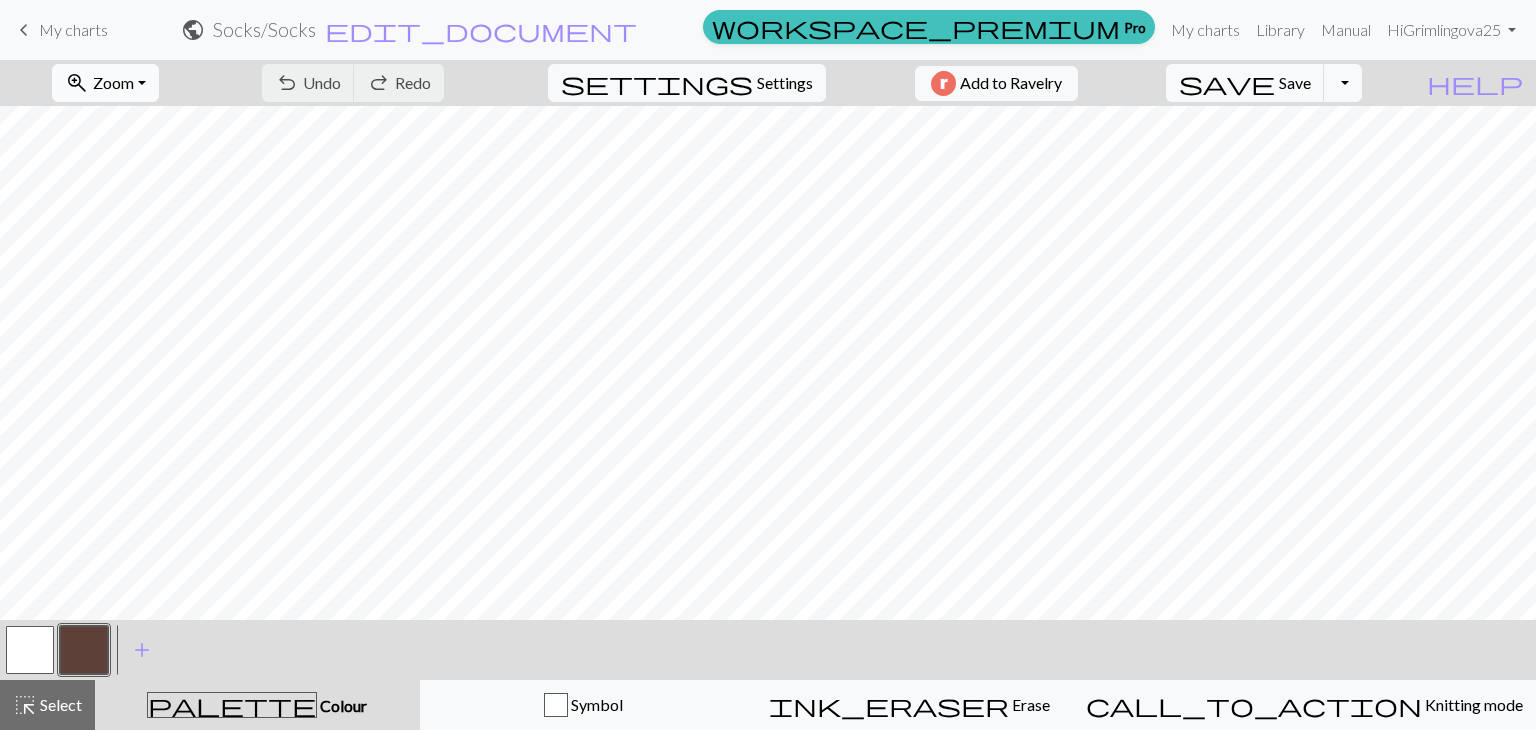 click on "Zoom" at bounding box center (113, 82) 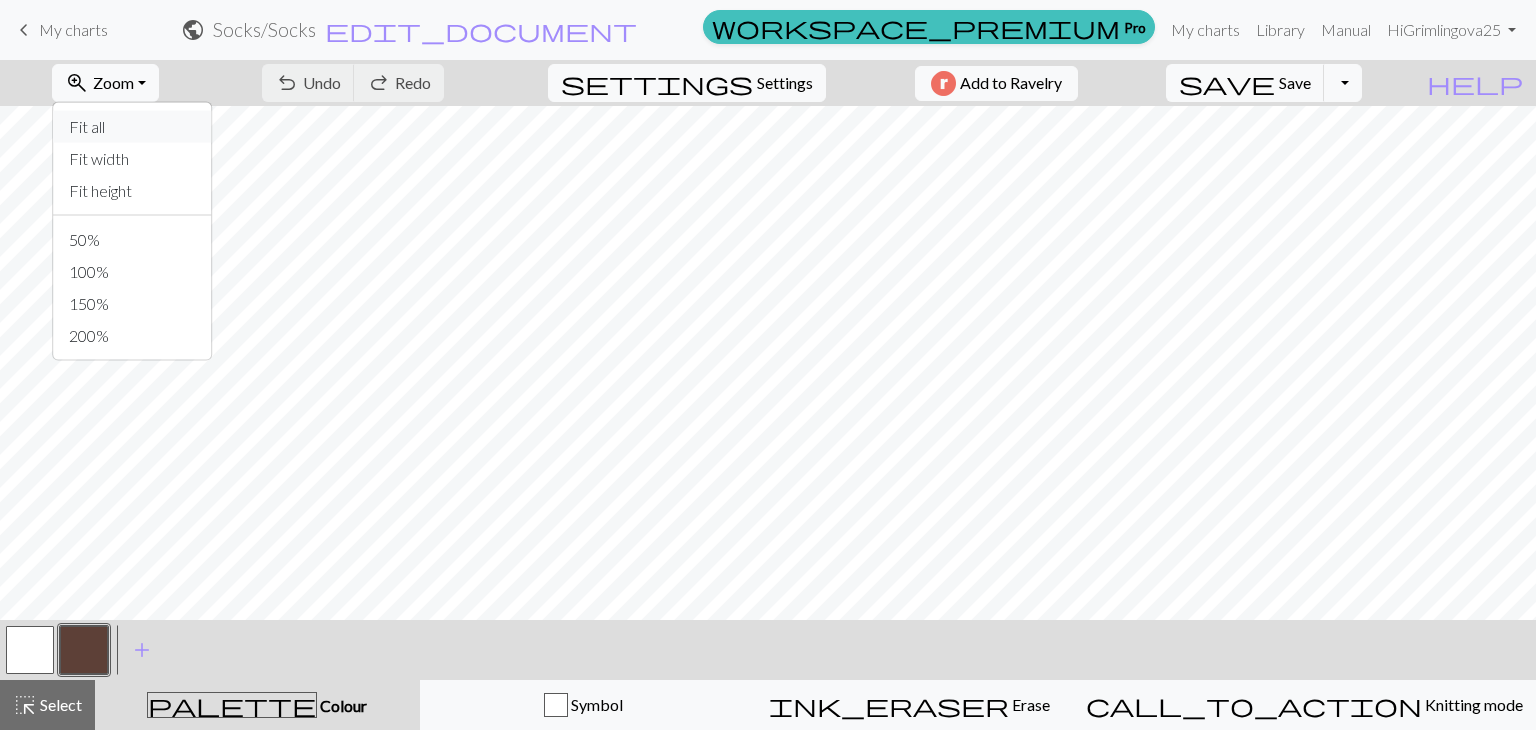 click on "Fit all" at bounding box center [132, 127] 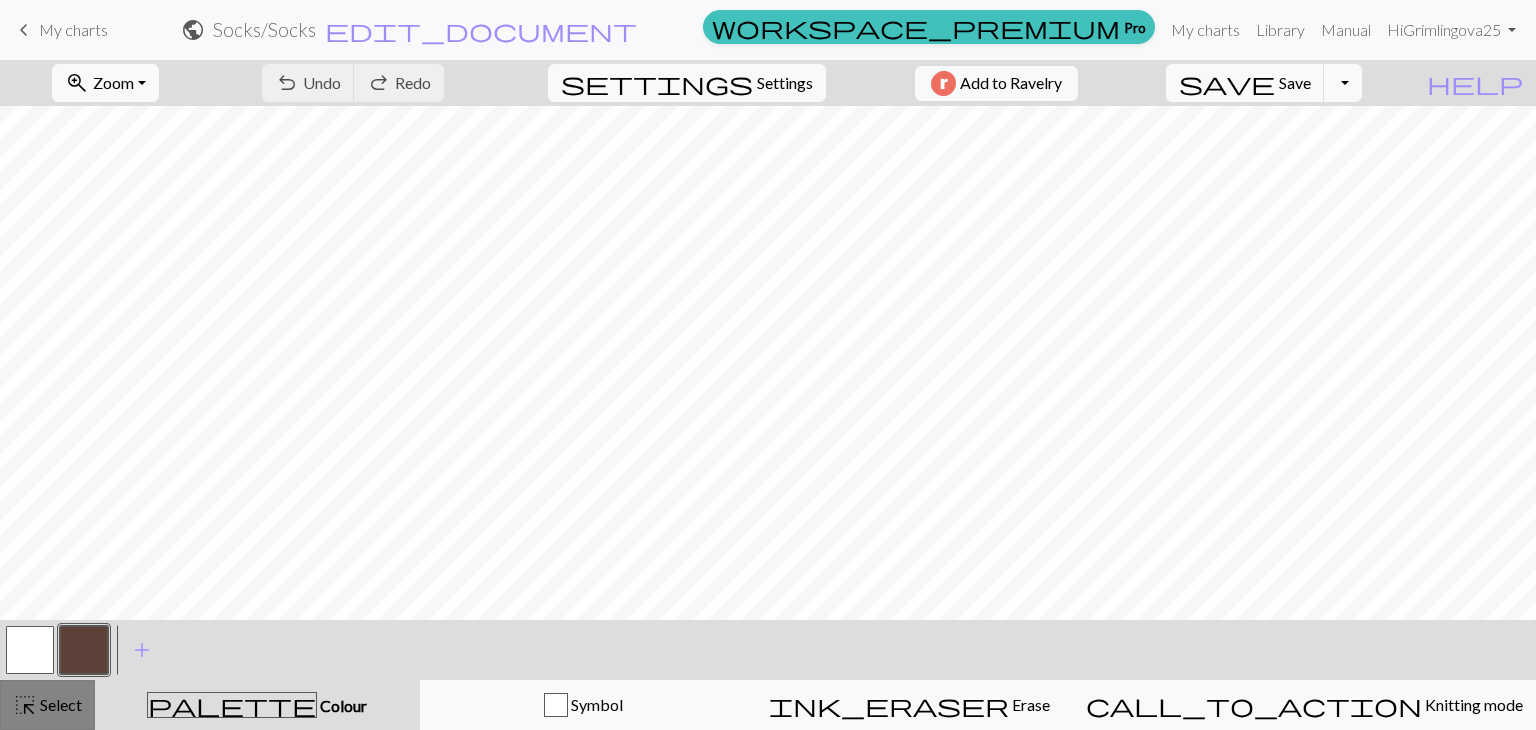 click on "Select" at bounding box center (59, 704) 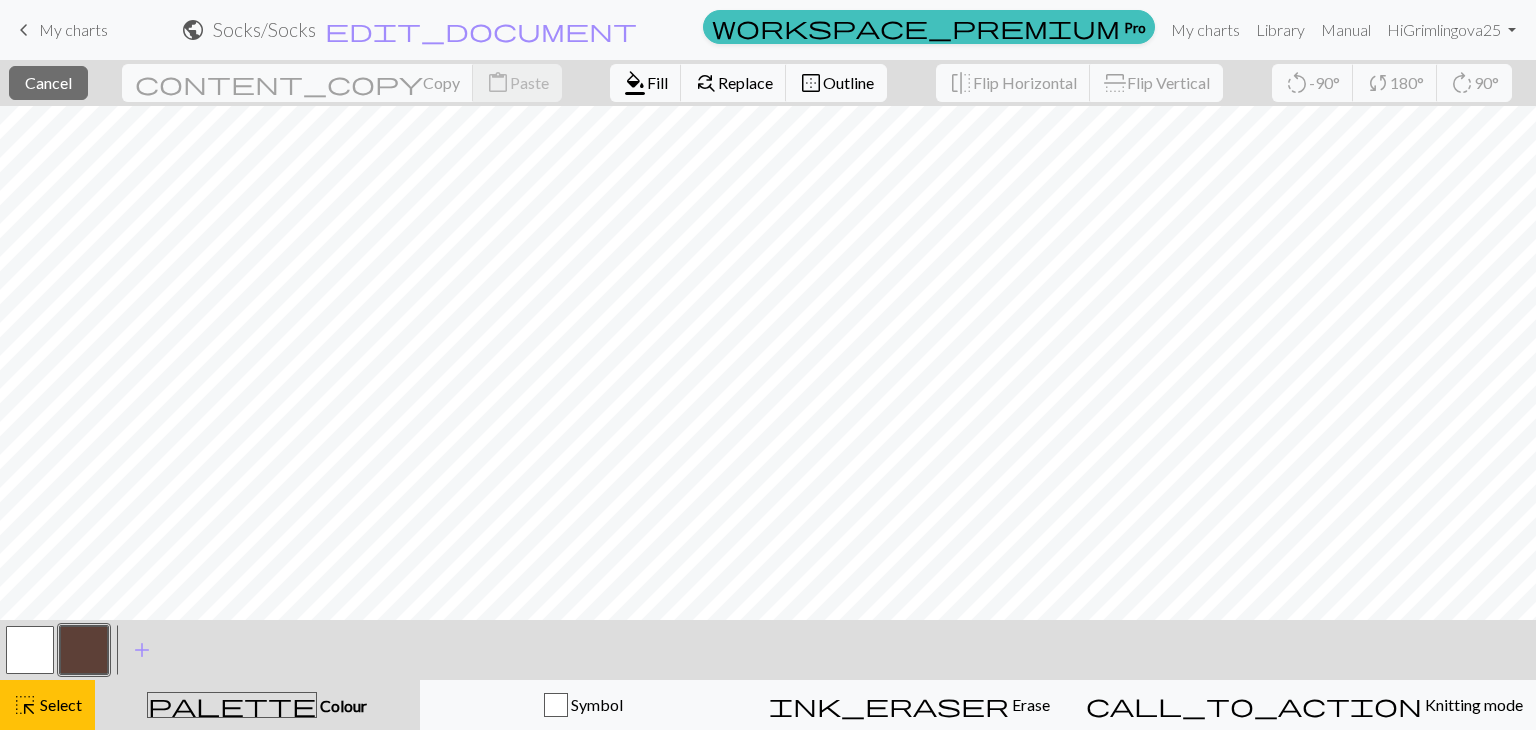 drag, startPoint x: 38, startPoint y: 638, endPoint x: 54, endPoint y: 624, distance: 21.260292 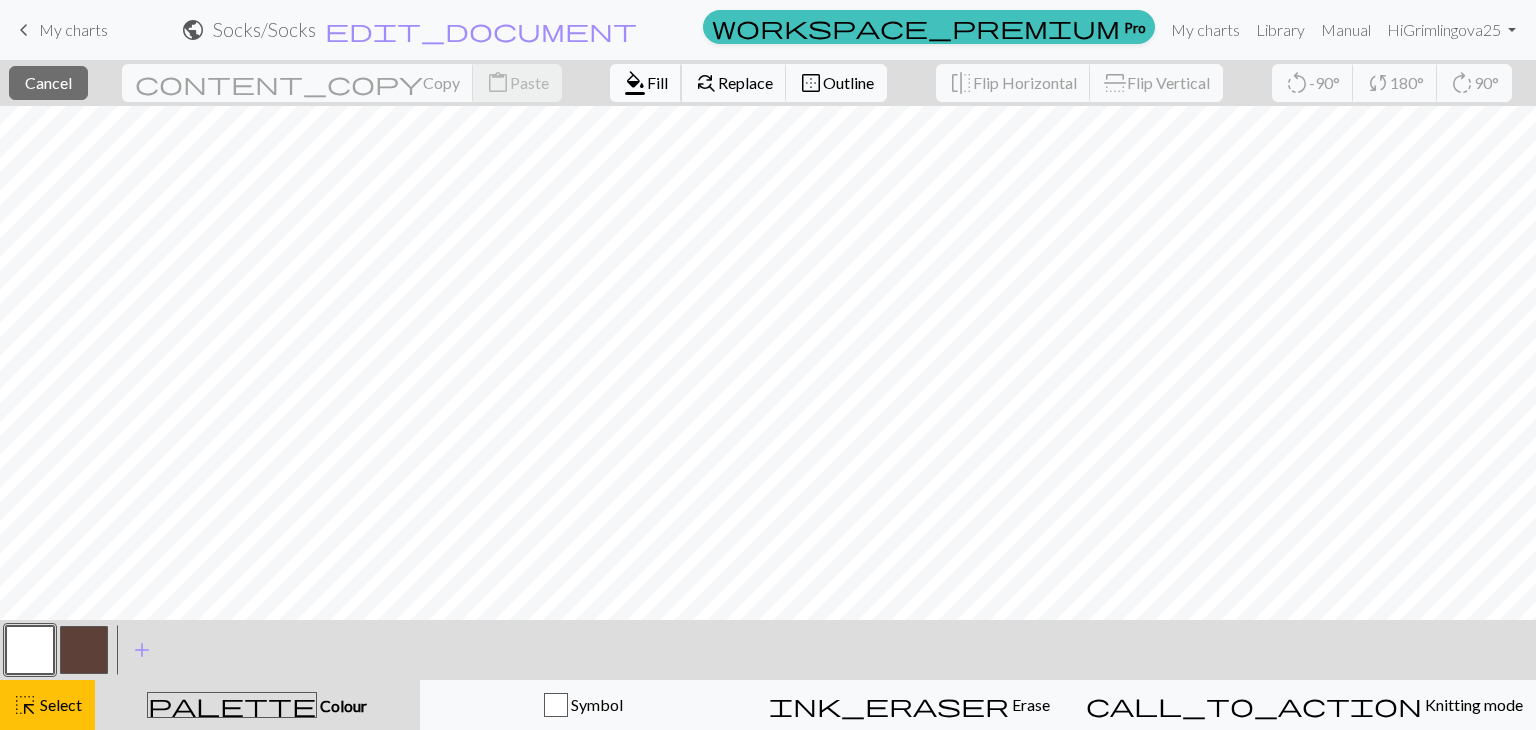 click on "format_color_fill" at bounding box center (635, 83) 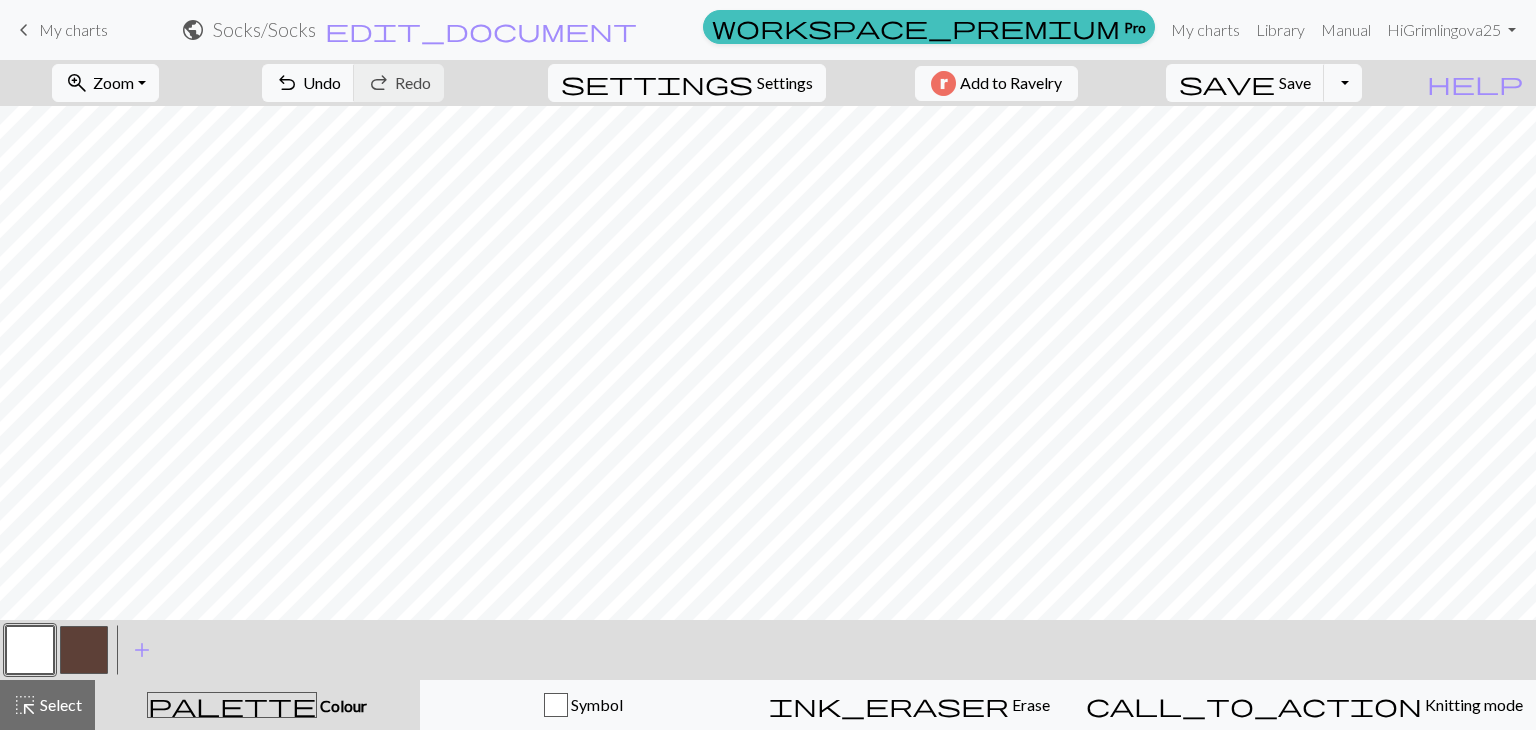 click at bounding box center [84, 650] 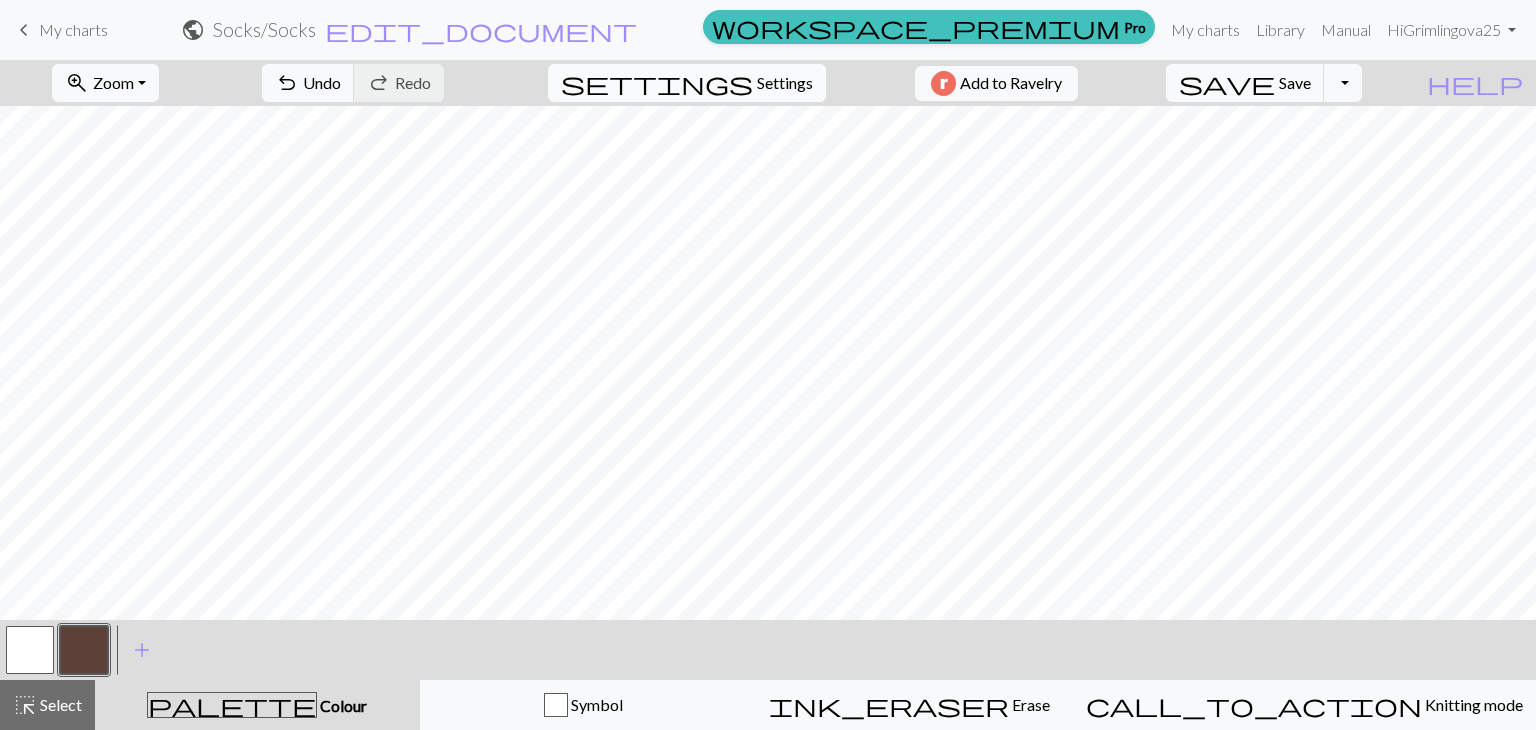 click on "settings  Settings" at bounding box center [687, 83] 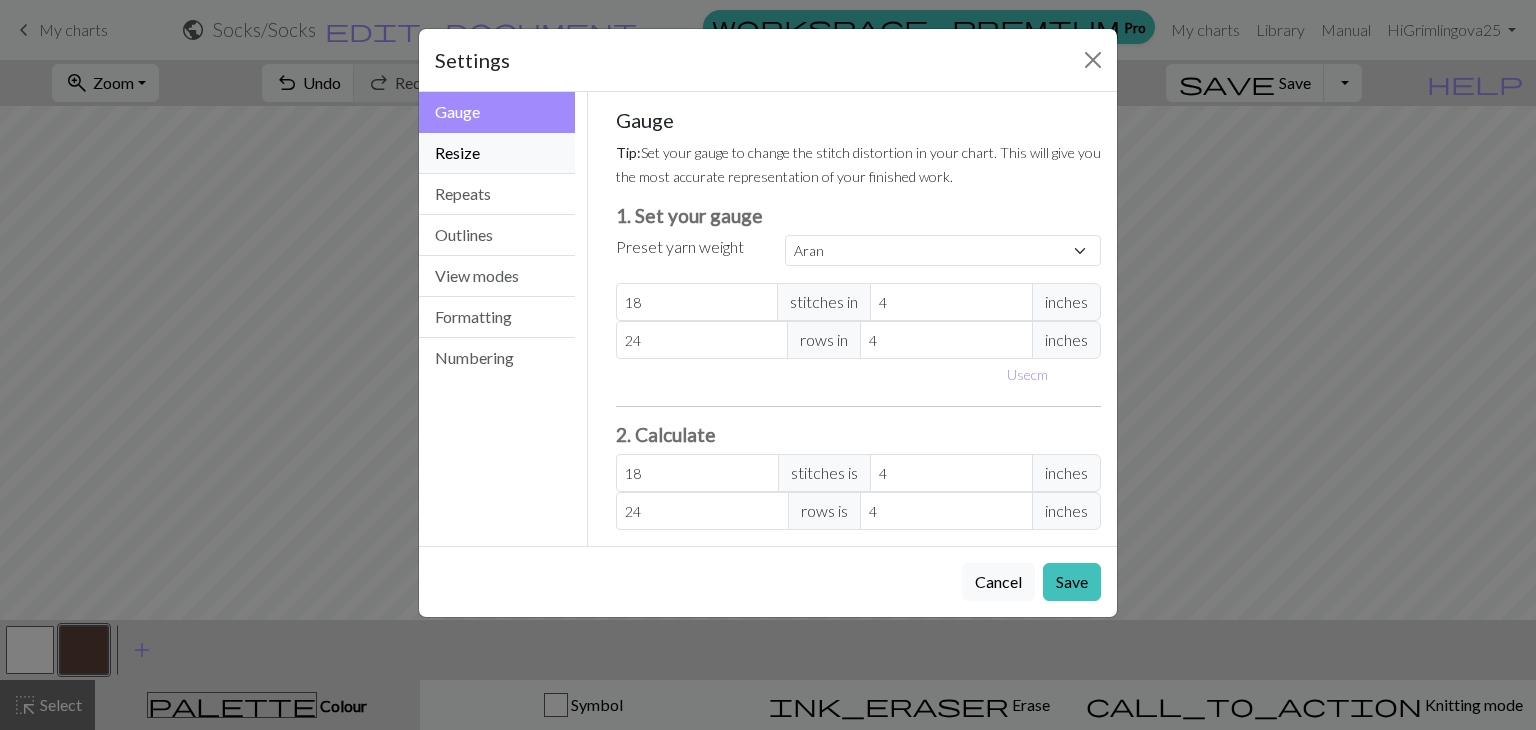 click on "Resize" at bounding box center [497, 153] 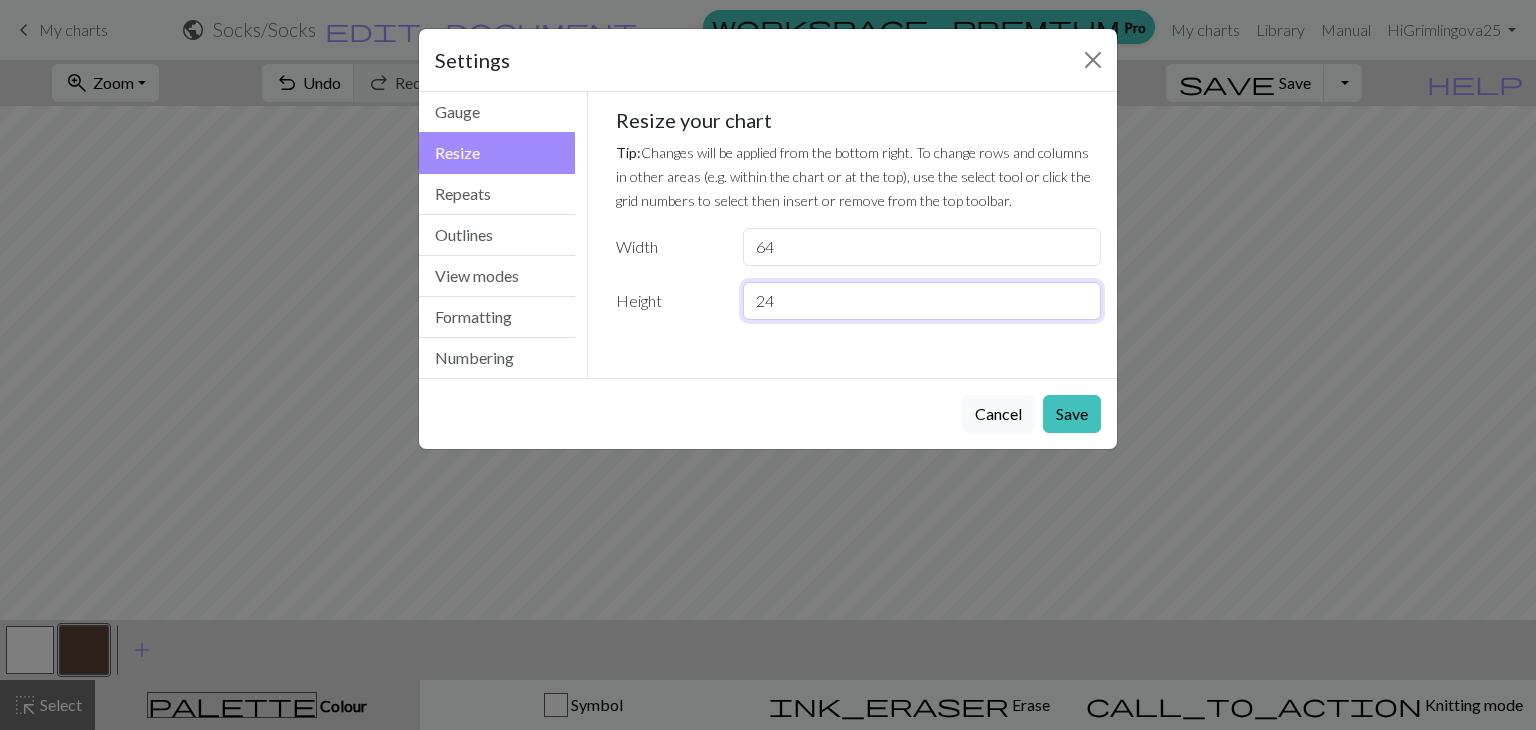 click on "24" at bounding box center (922, 301) 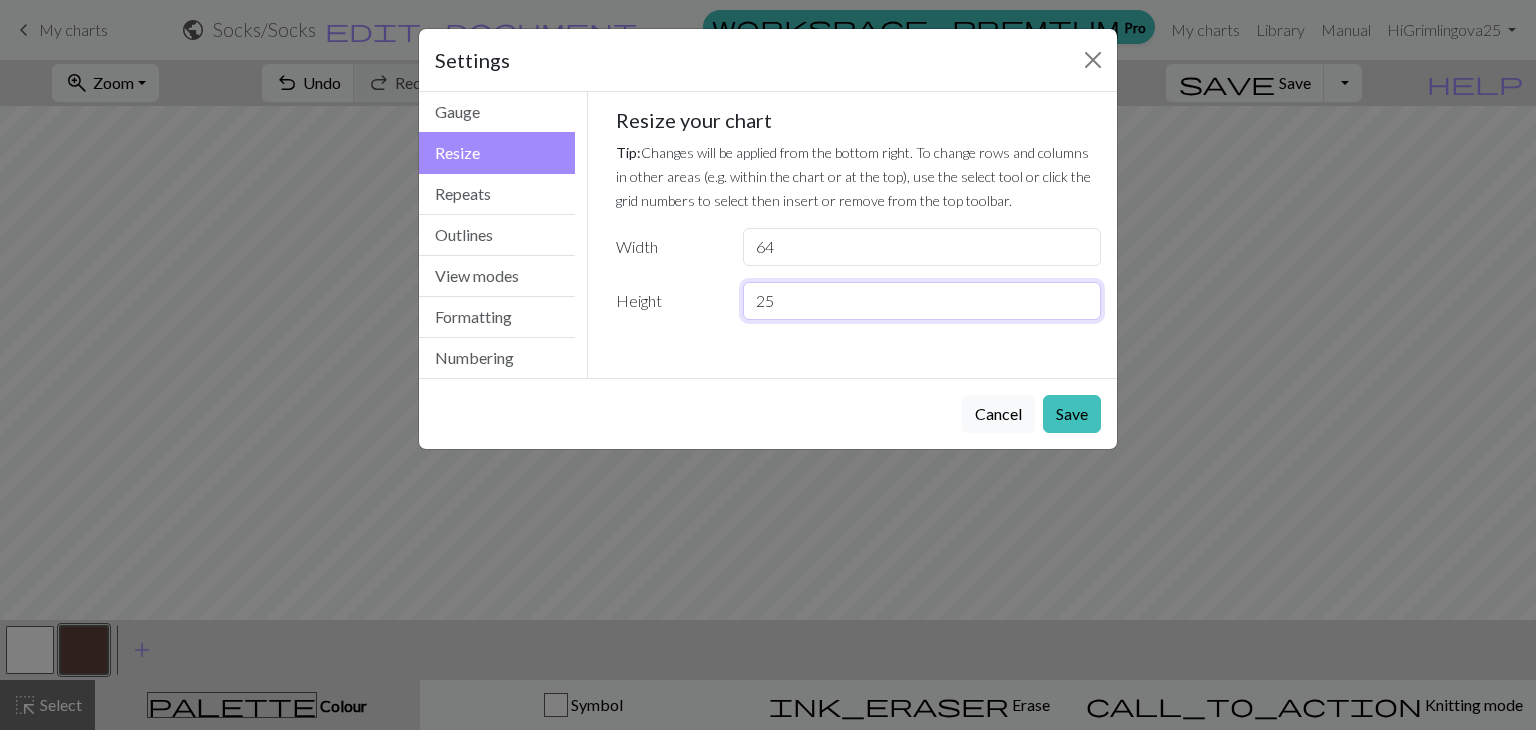 click on "25" at bounding box center (922, 301) 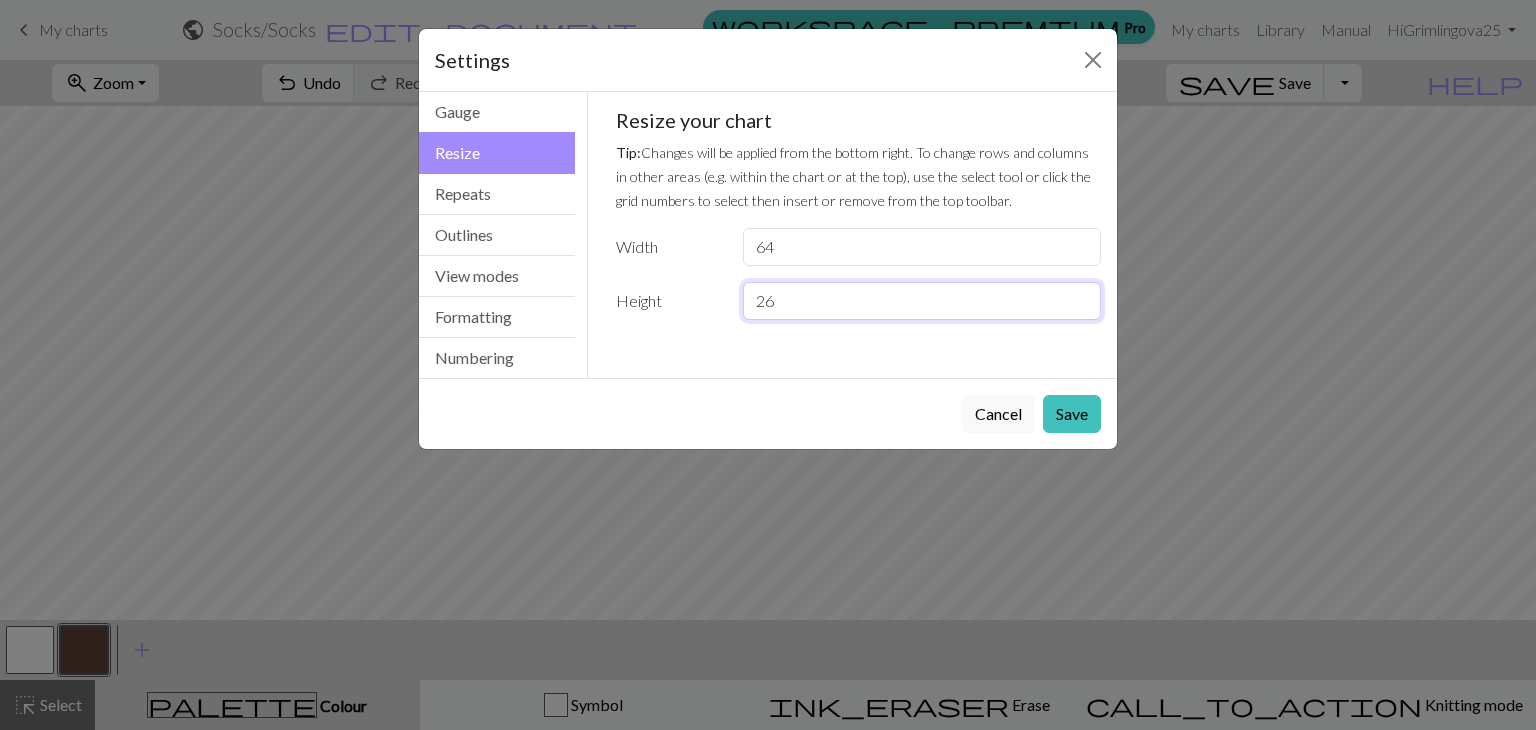 click on "26" at bounding box center (922, 301) 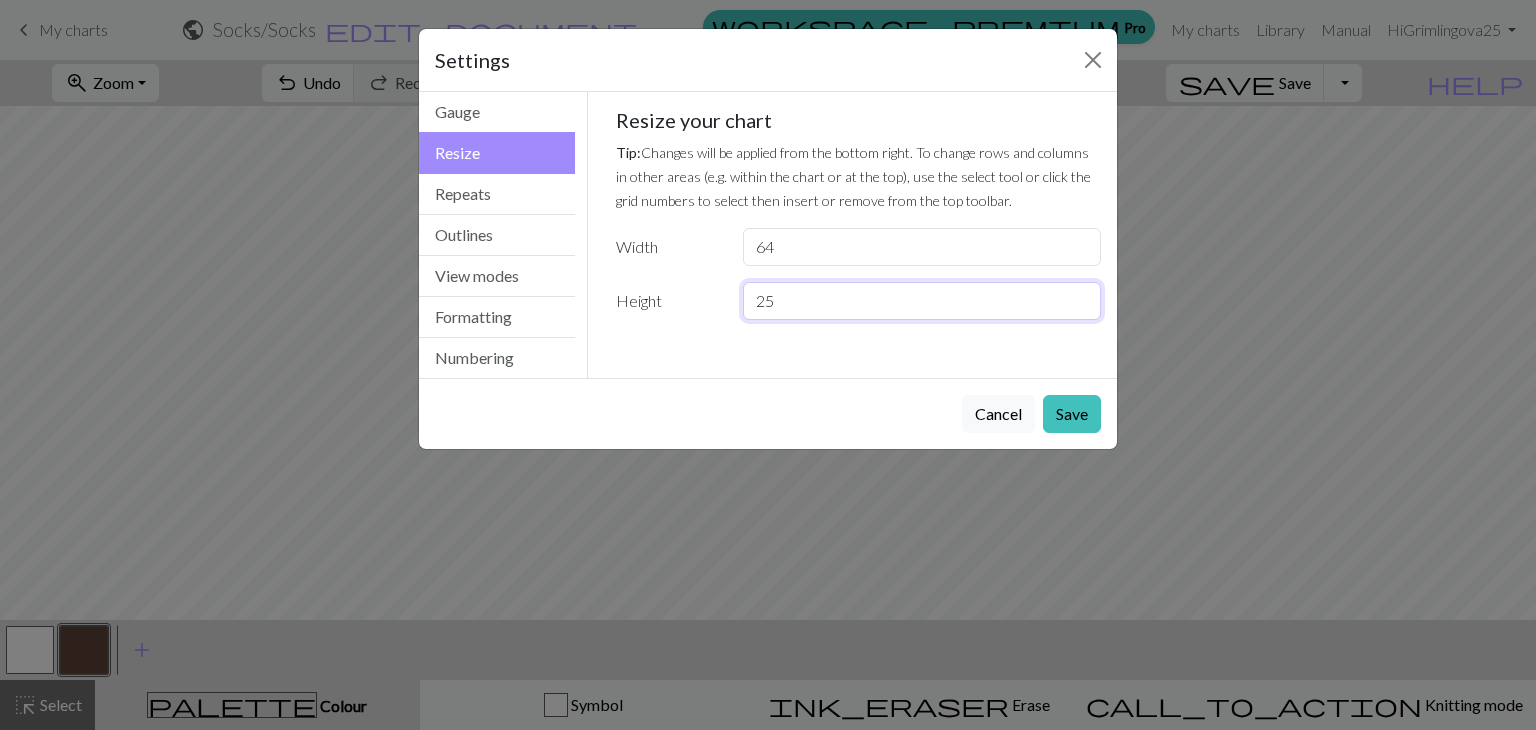 click on "25" at bounding box center [922, 301] 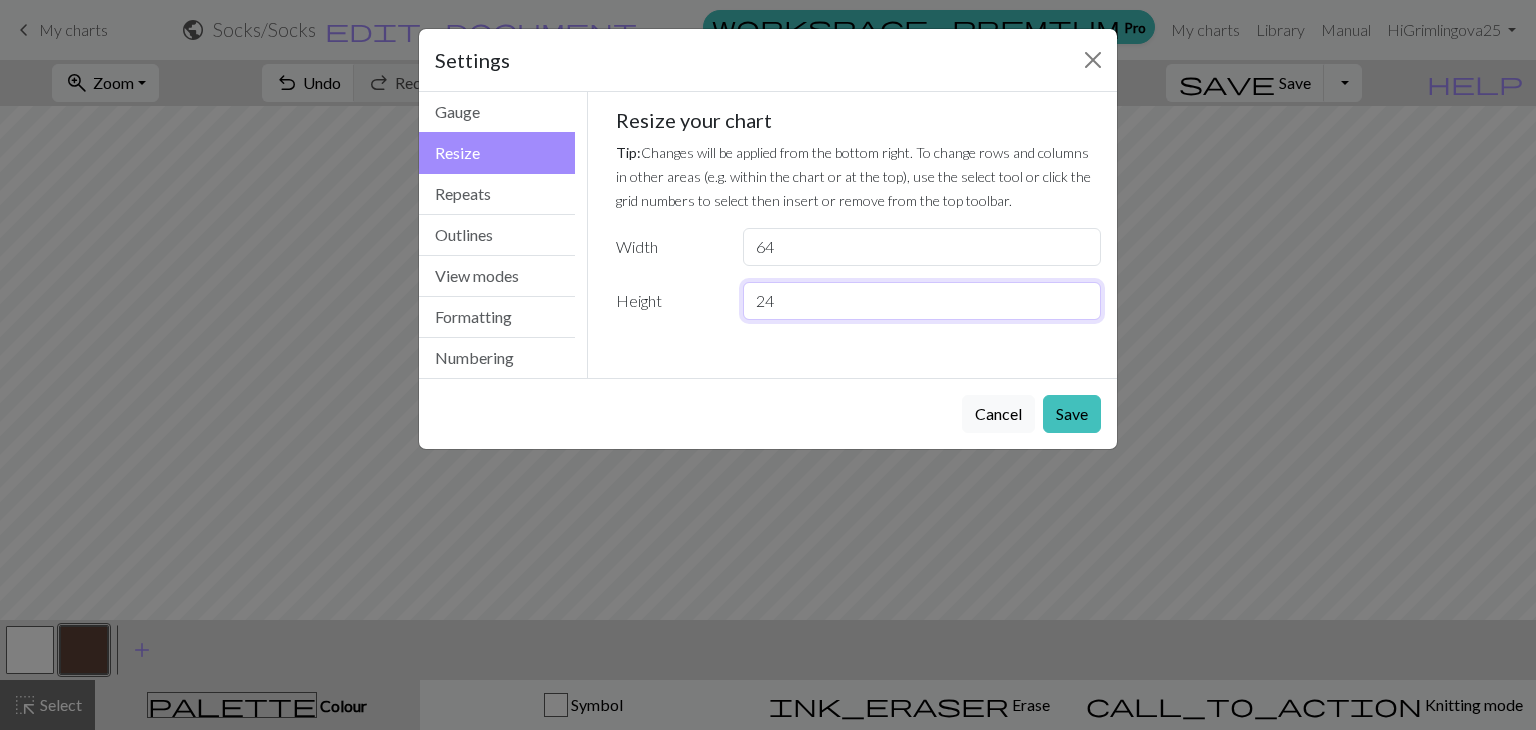 click on "24" at bounding box center (922, 301) 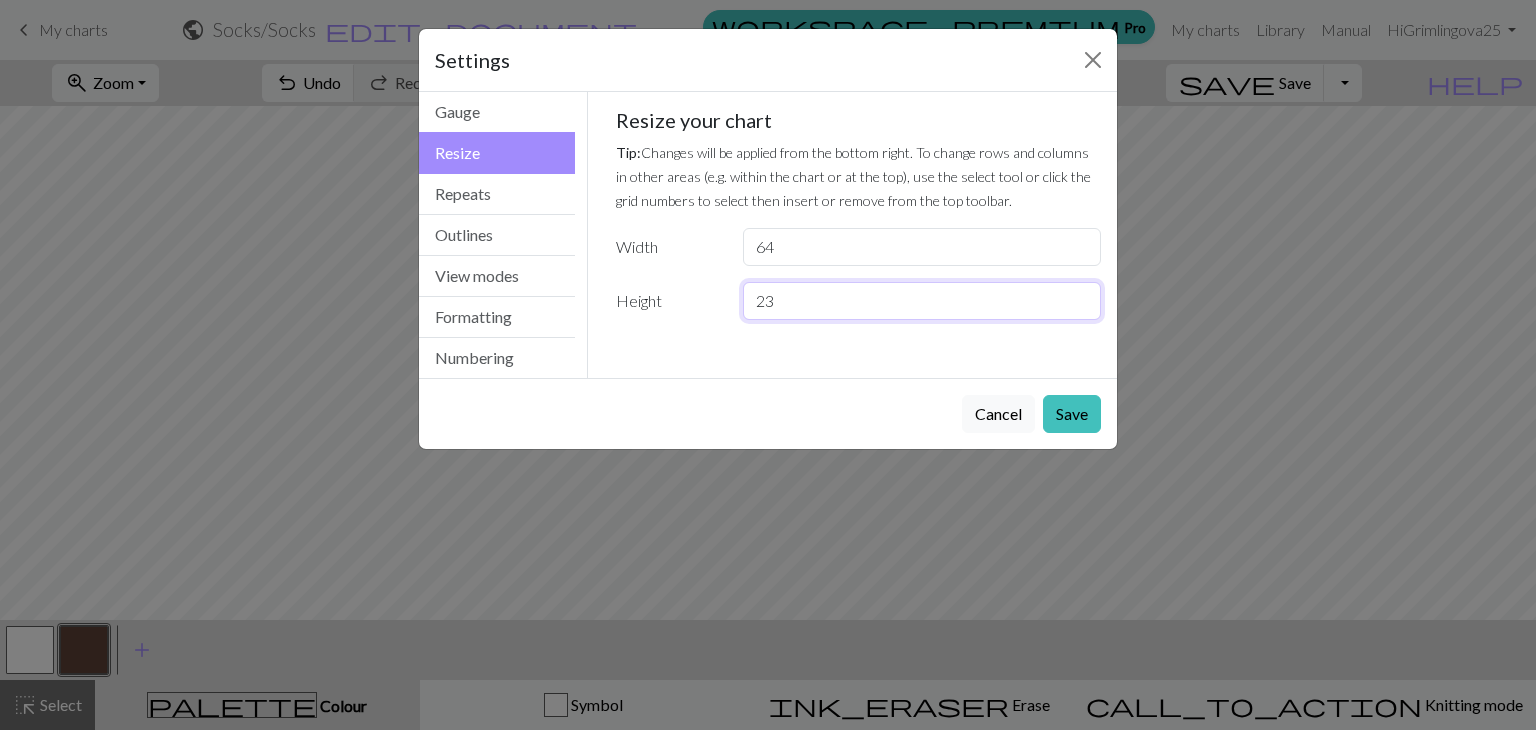 click on "23" at bounding box center (922, 301) 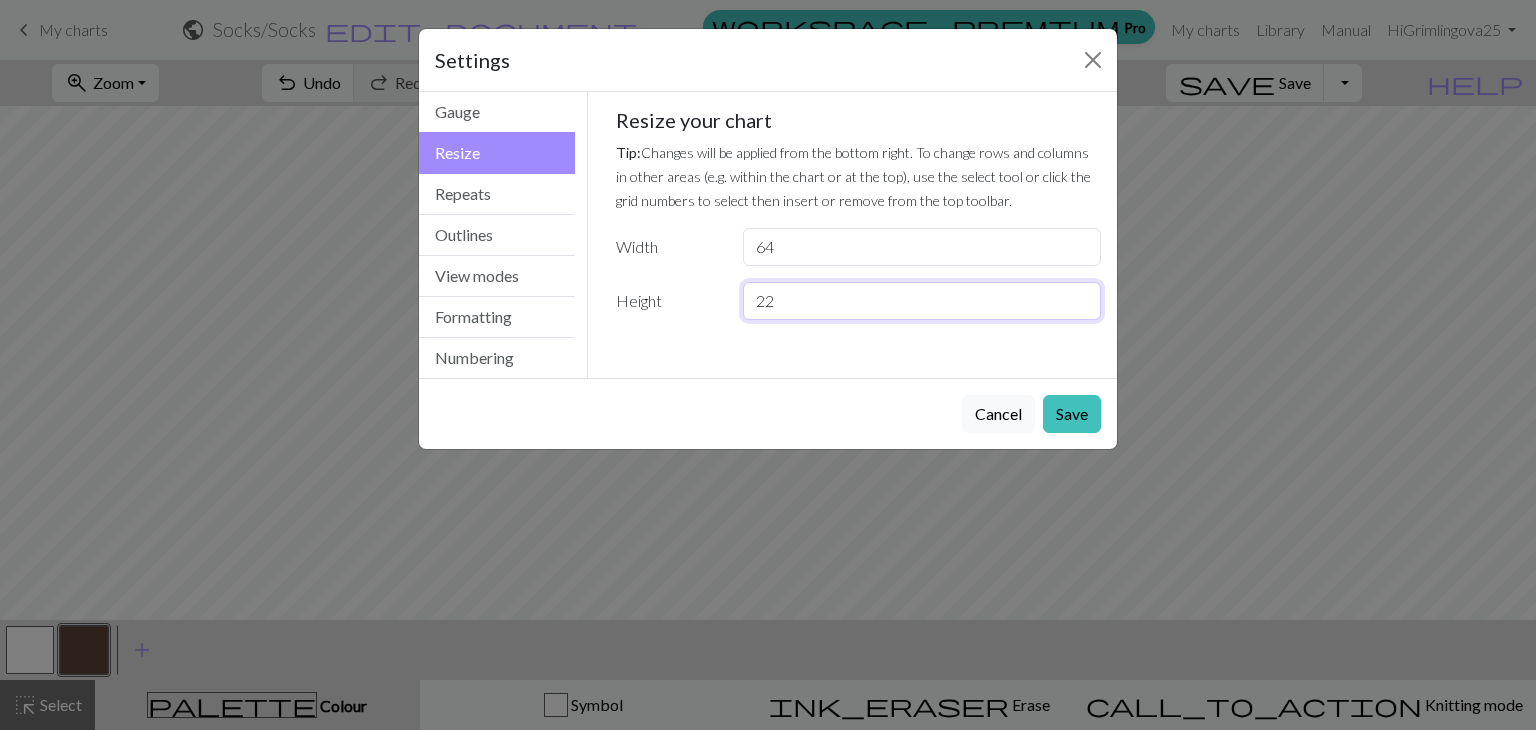click on "22" at bounding box center [922, 301] 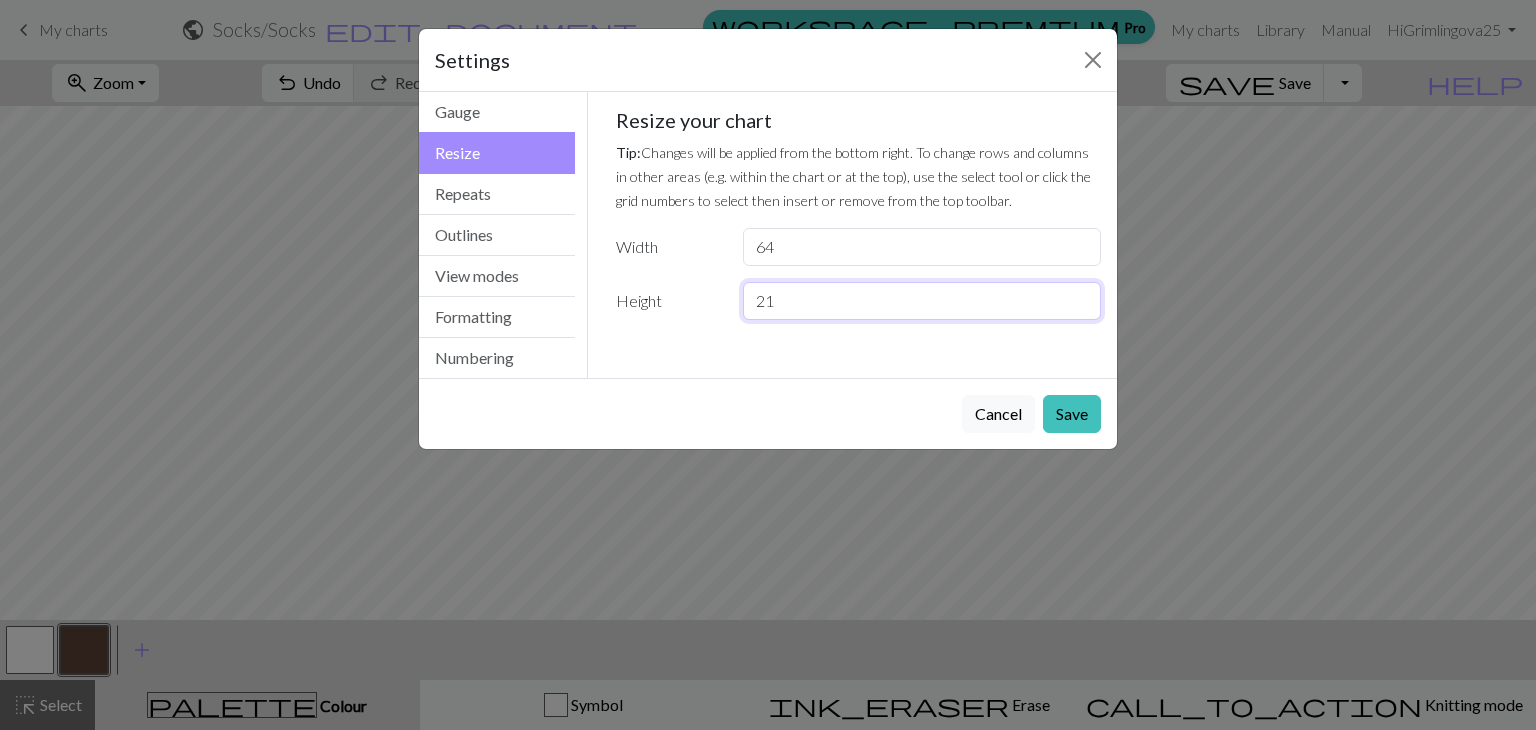 click on "21" at bounding box center [922, 301] 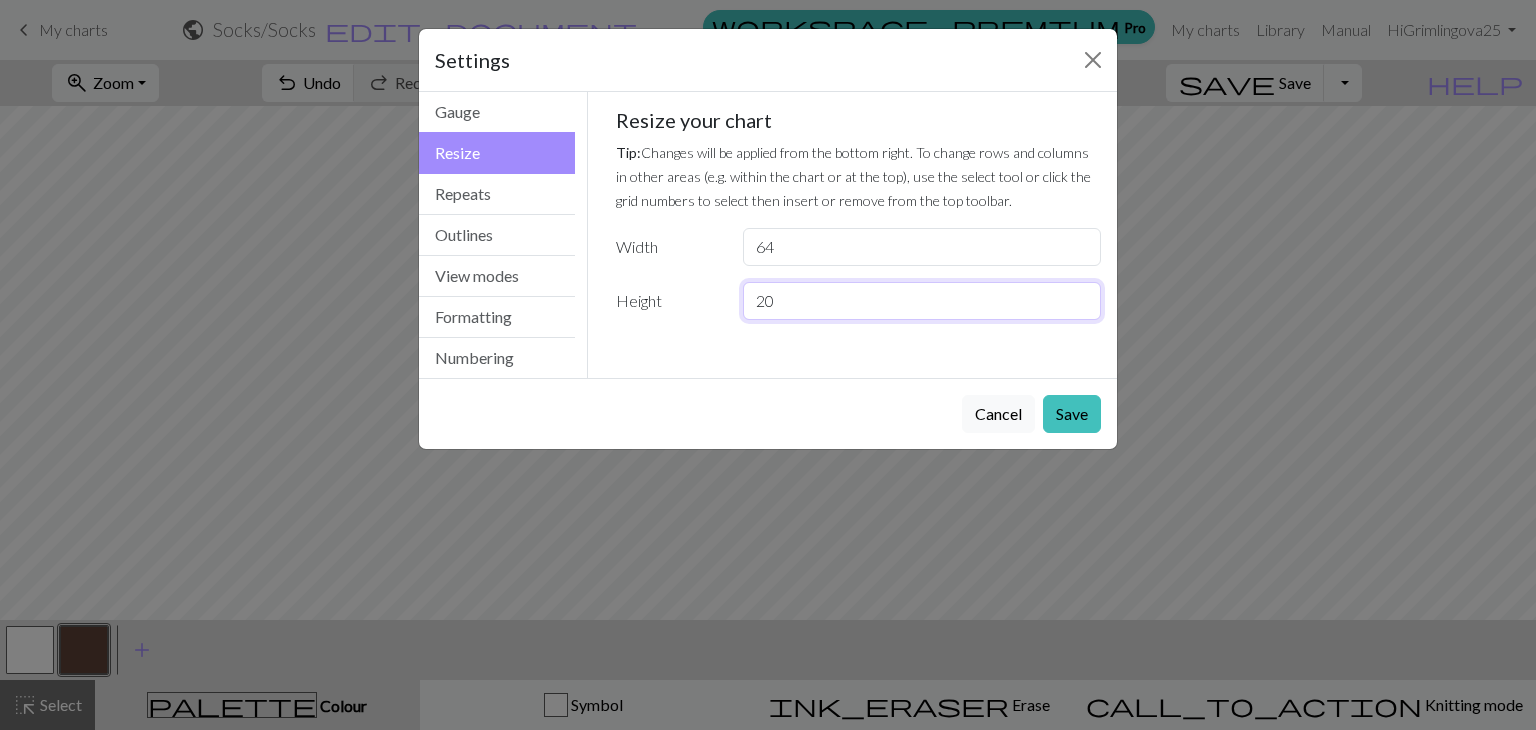 click on "20" at bounding box center (922, 301) 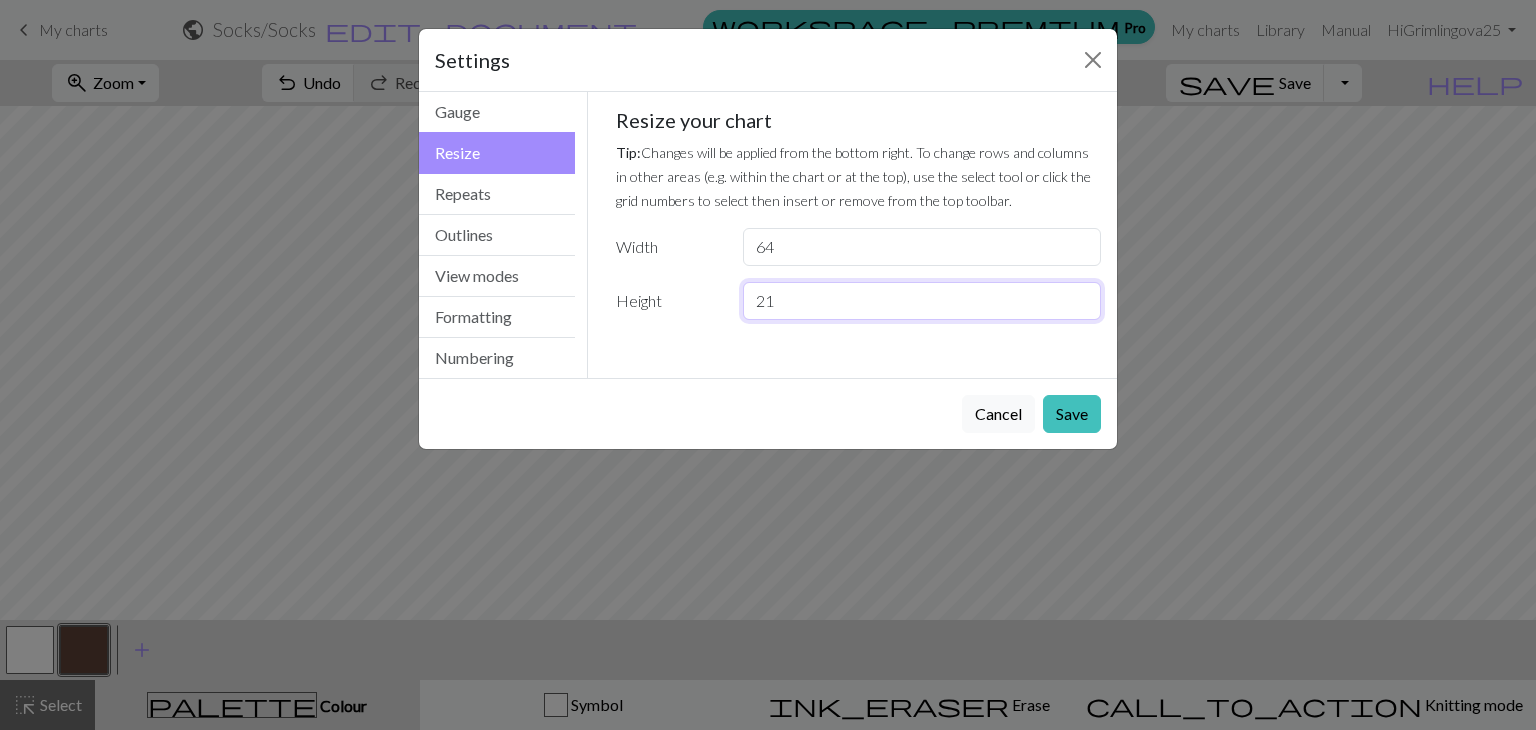click on "21" at bounding box center [922, 301] 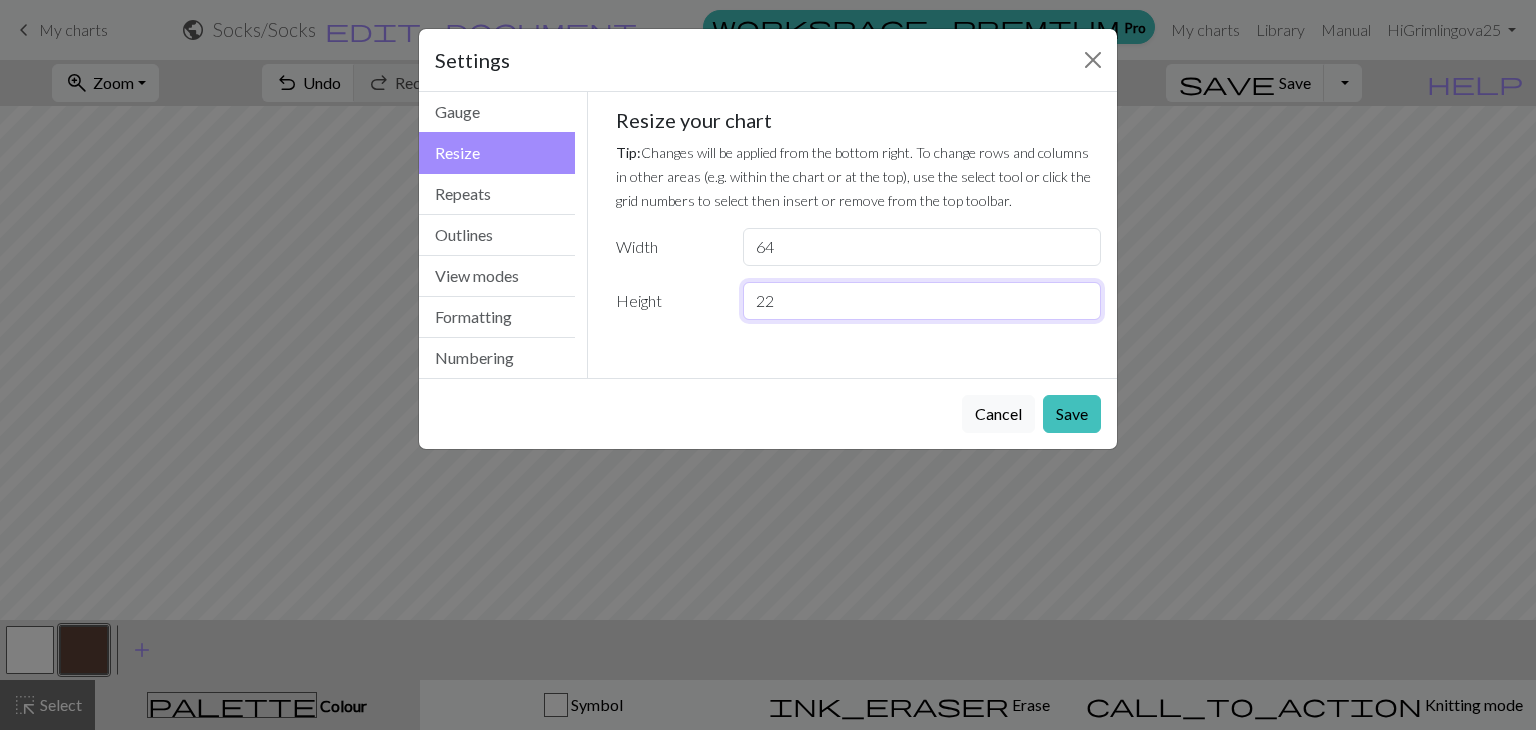 type on "22" 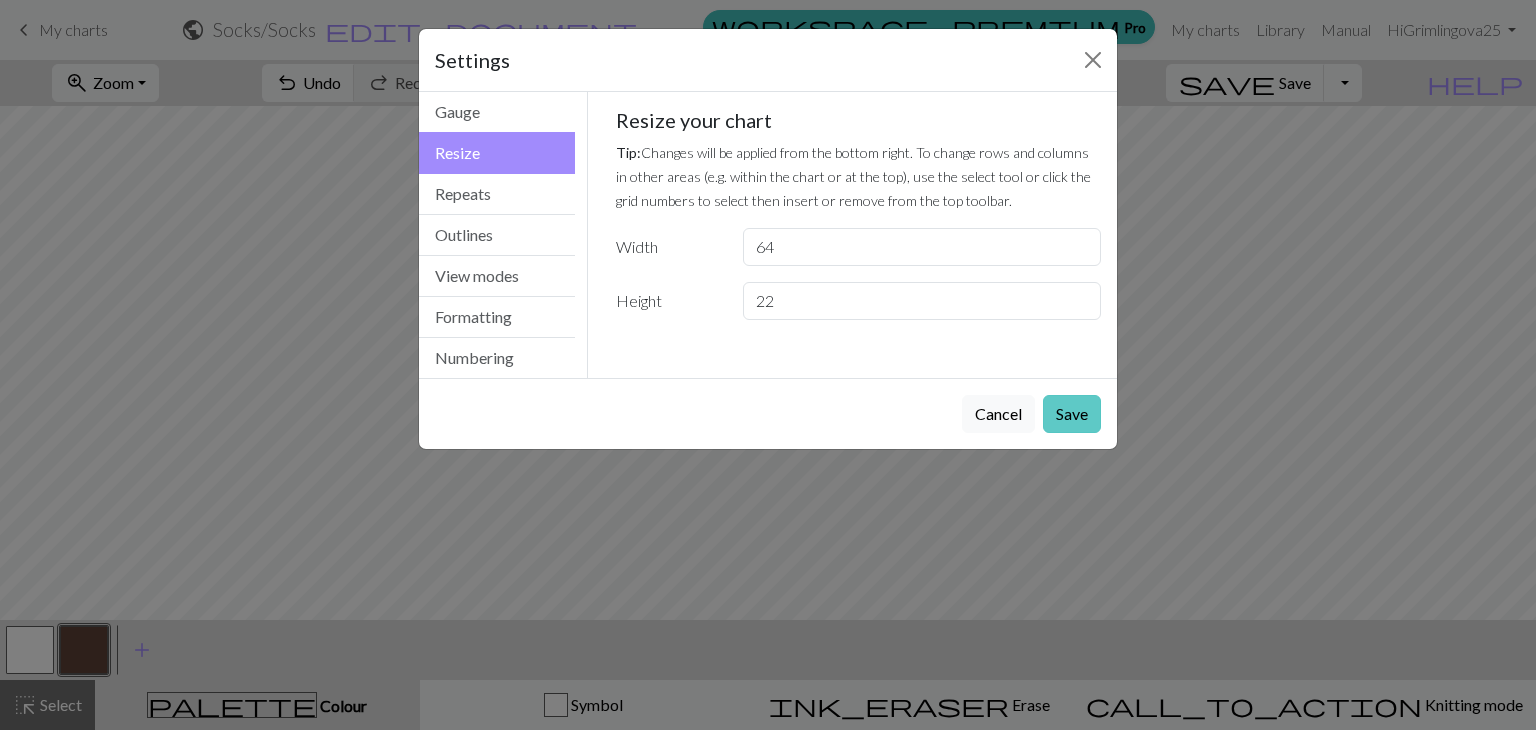 click on "Save" at bounding box center [1072, 414] 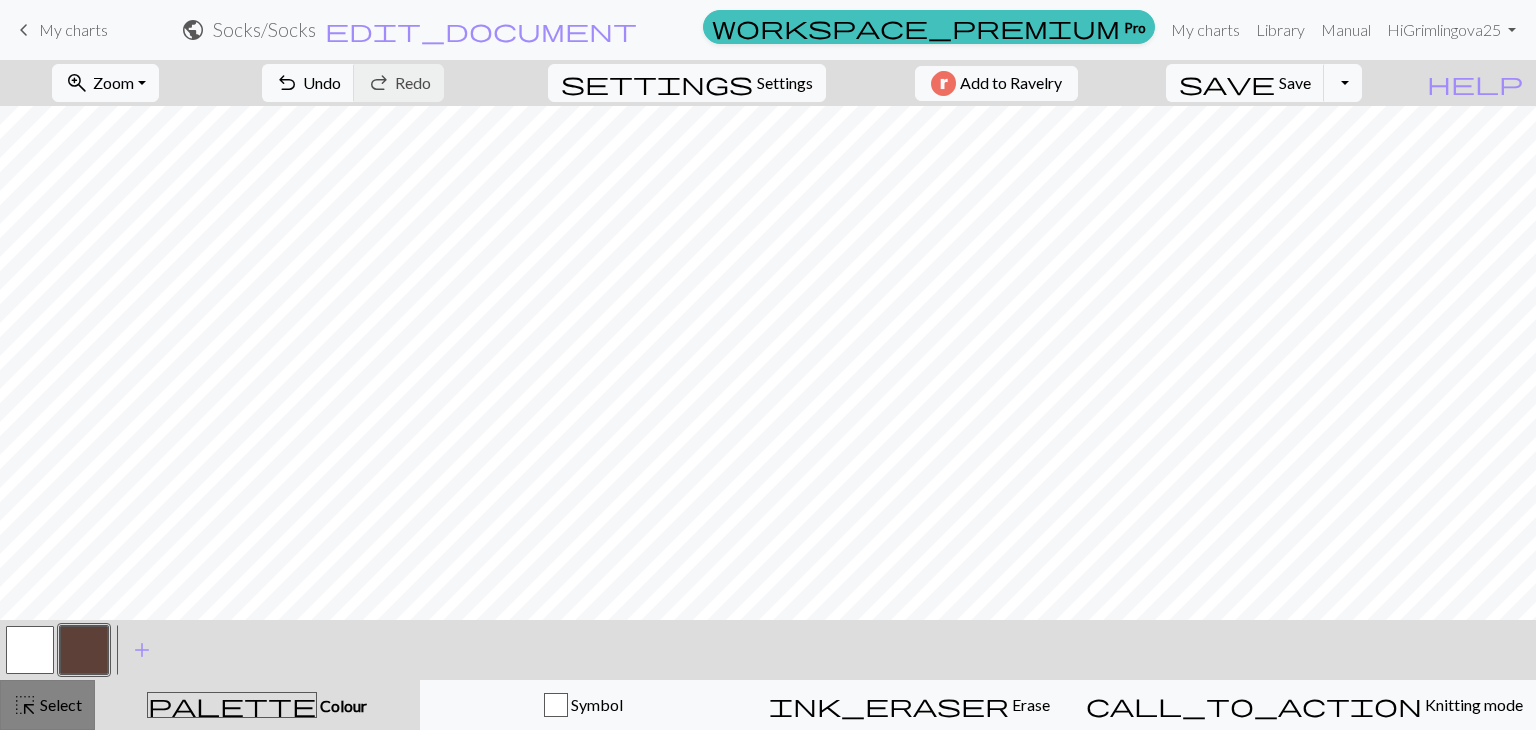 click on "Select" at bounding box center (59, 704) 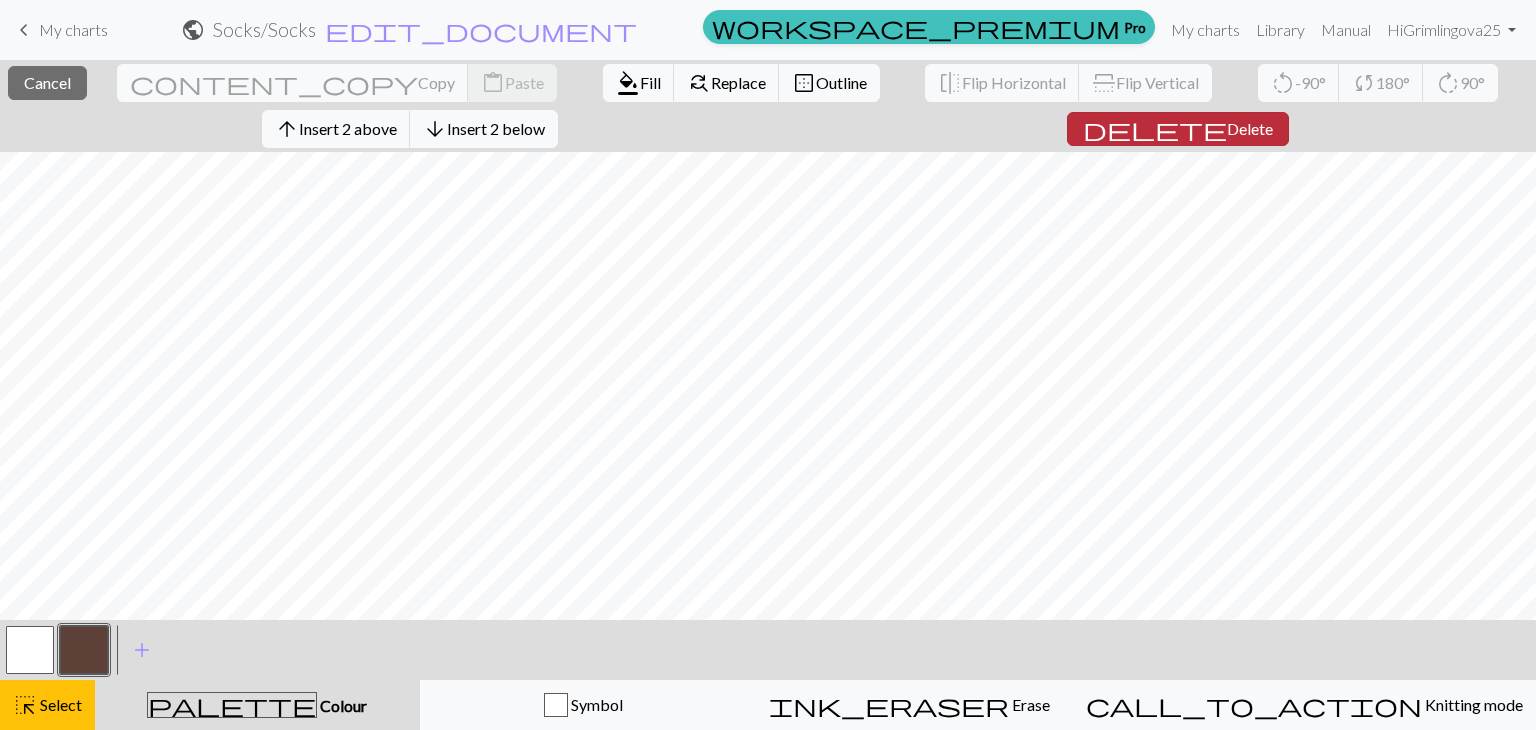 click on "Delete" at bounding box center [1250, 128] 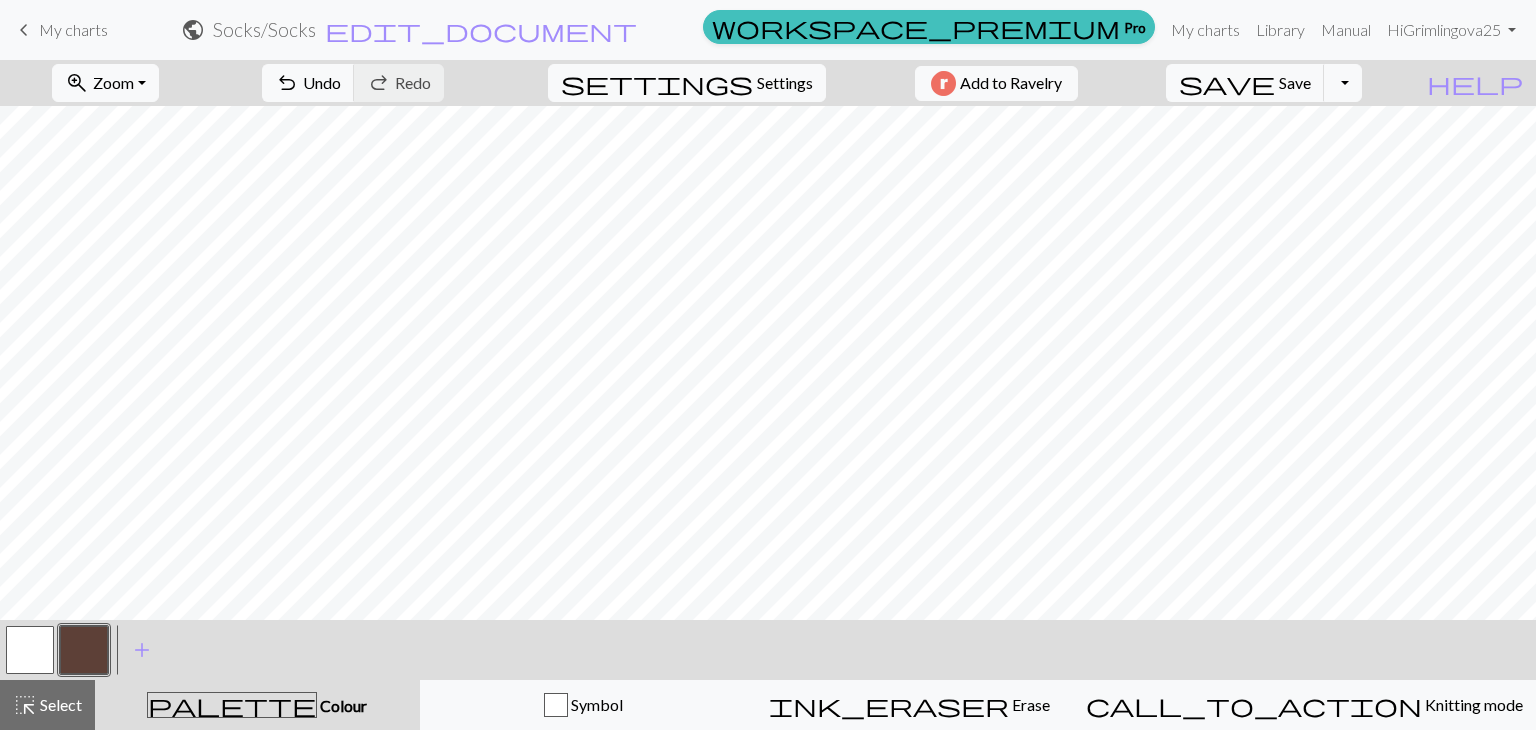 click at bounding box center [84, 650] 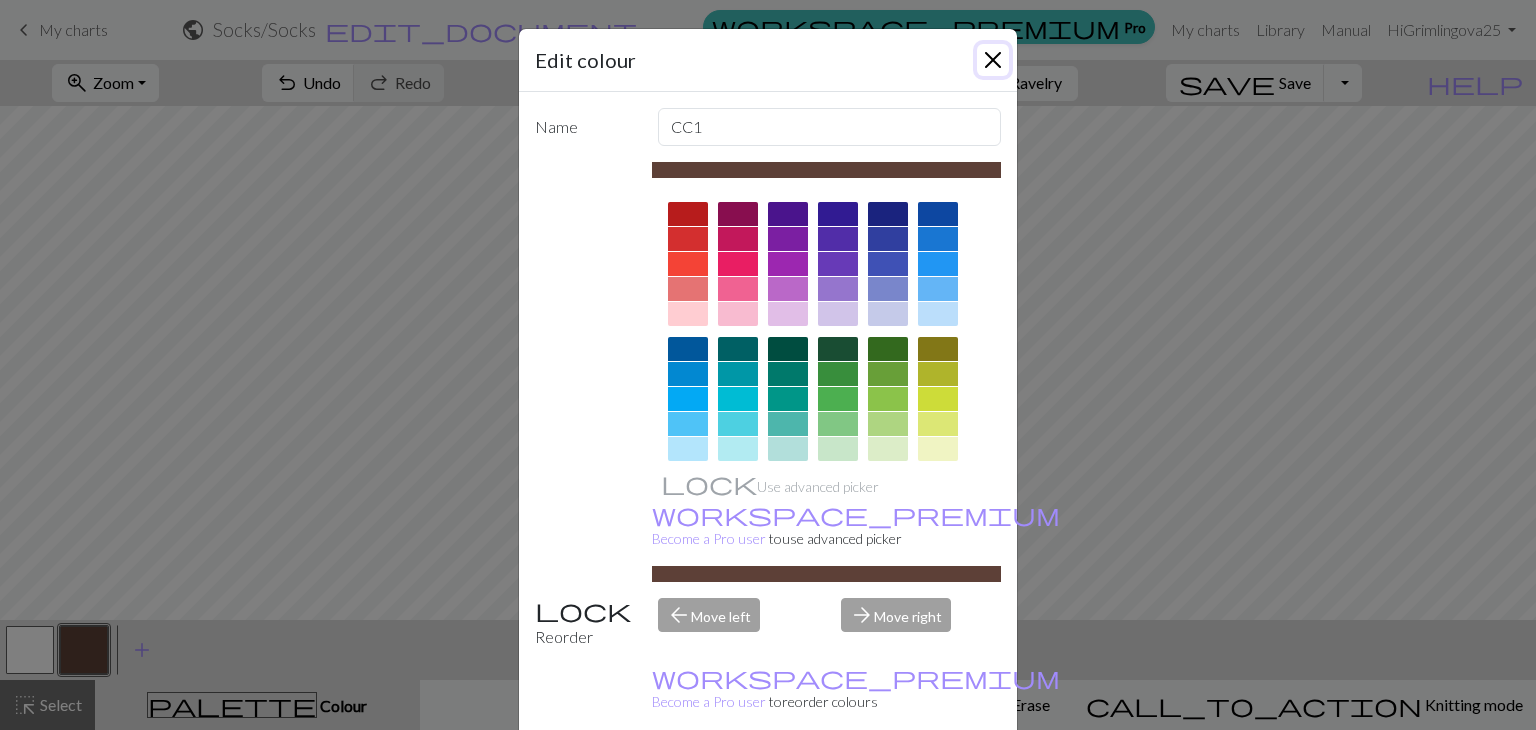 click at bounding box center (993, 60) 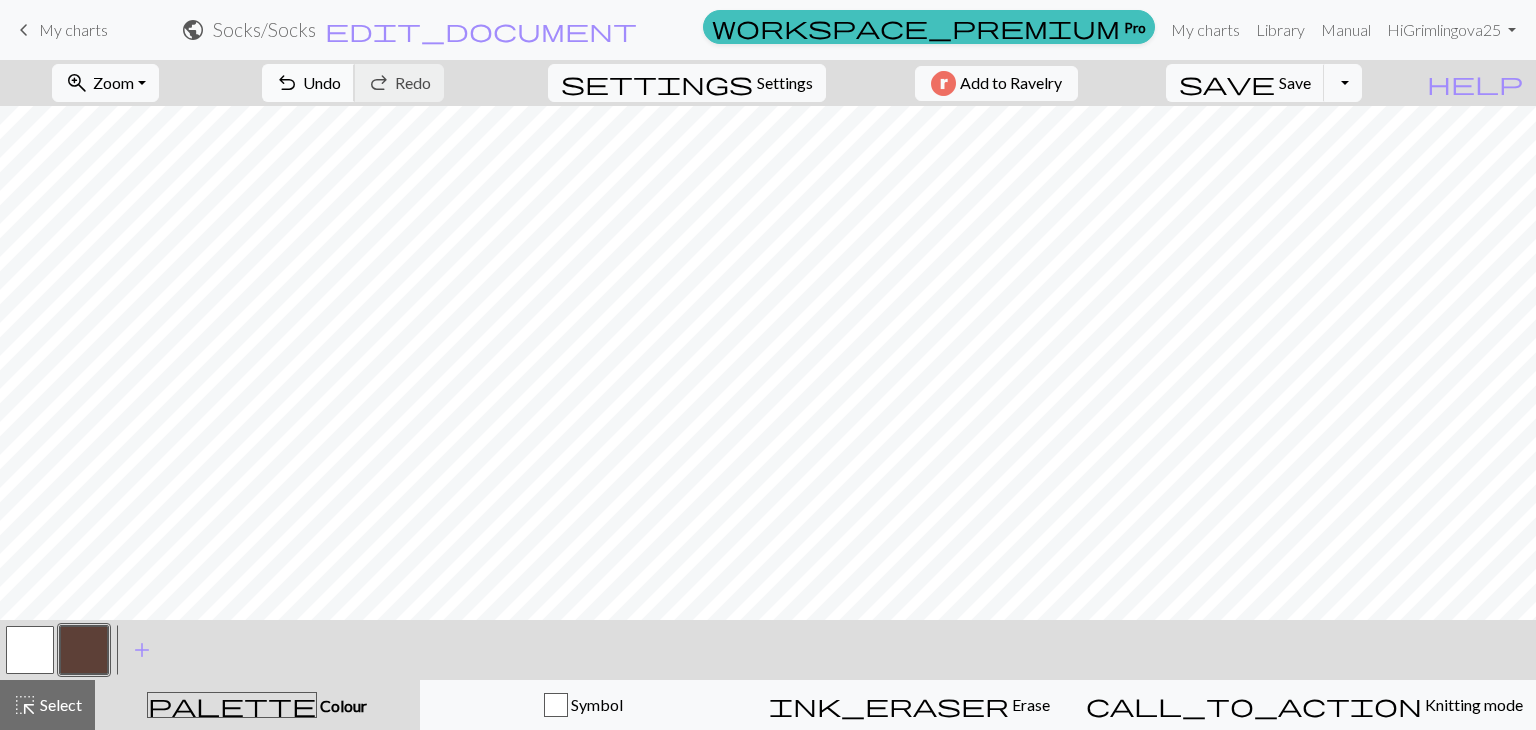 click on "undo" at bounding box center [287, 83] 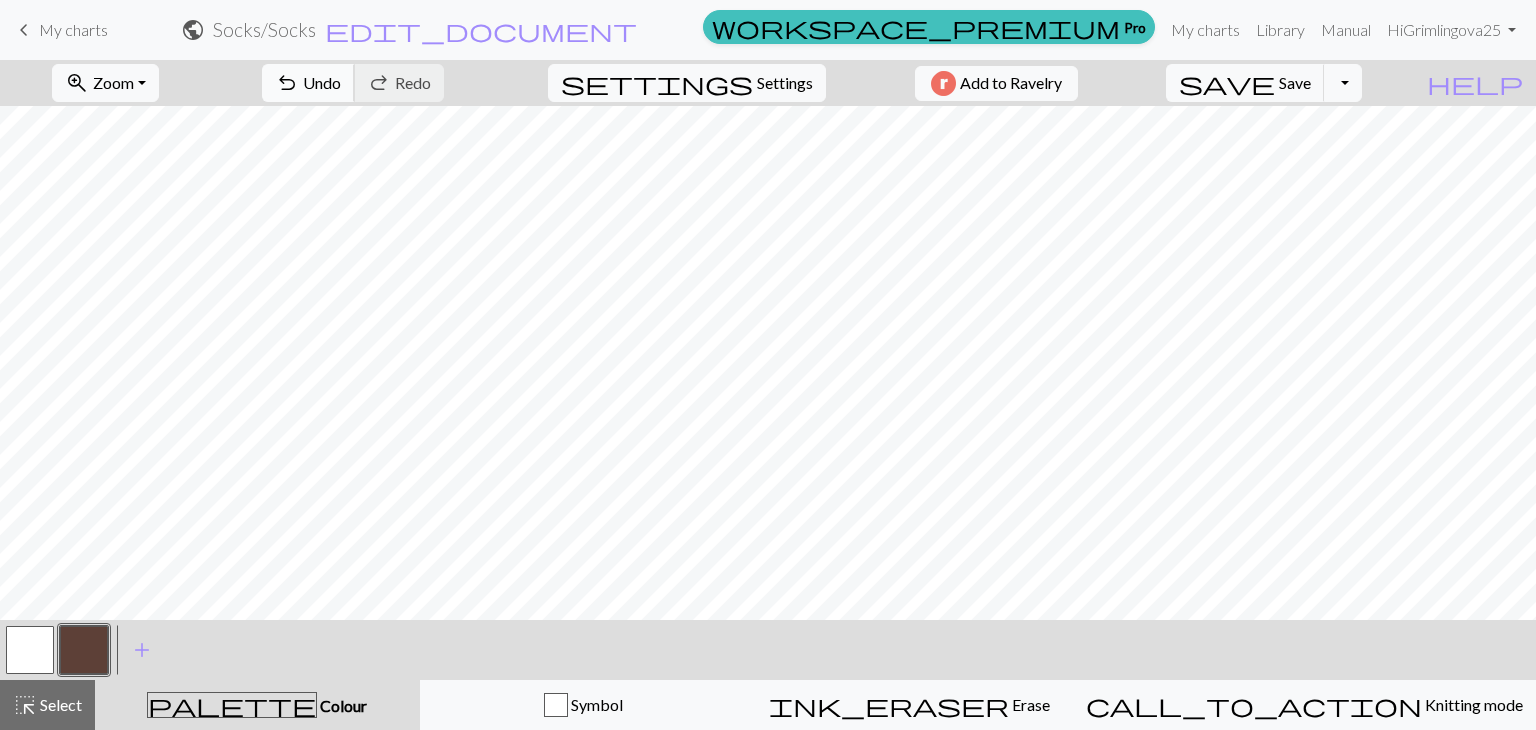 click on "undo" at bounding box center (287, 83) 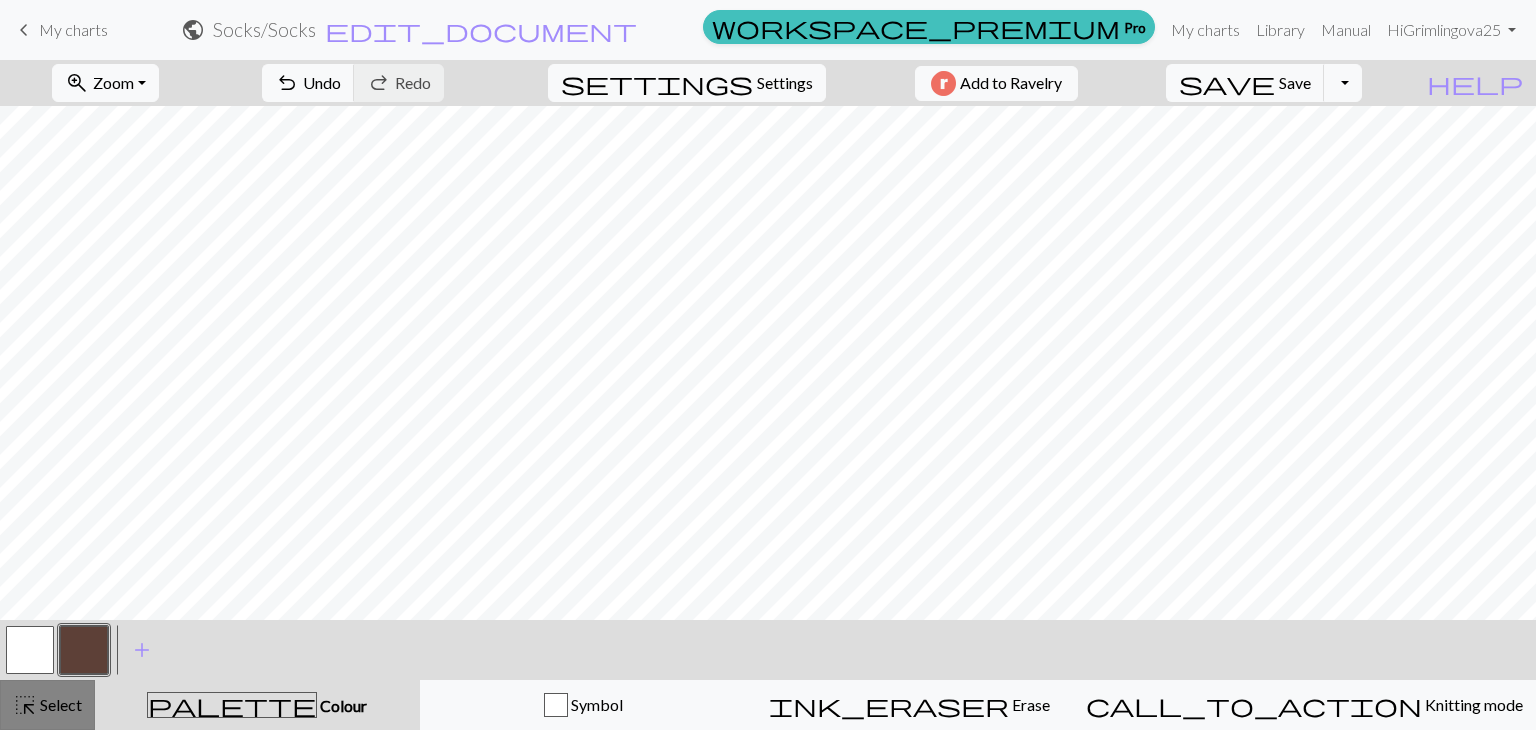 click on "highlight_alt" at bounding box center [25, 705] 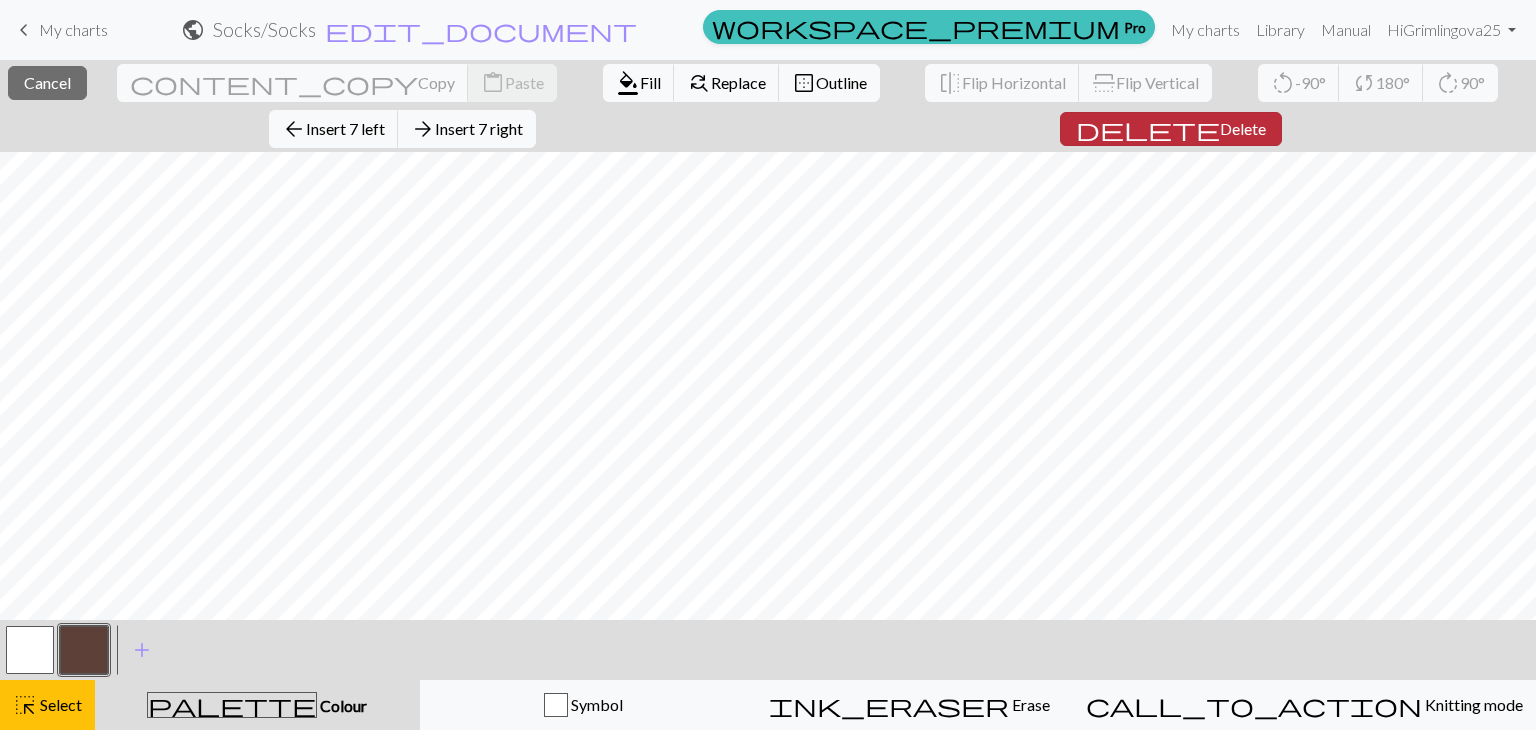 click on "delete" at bounding box center [1148, 129] 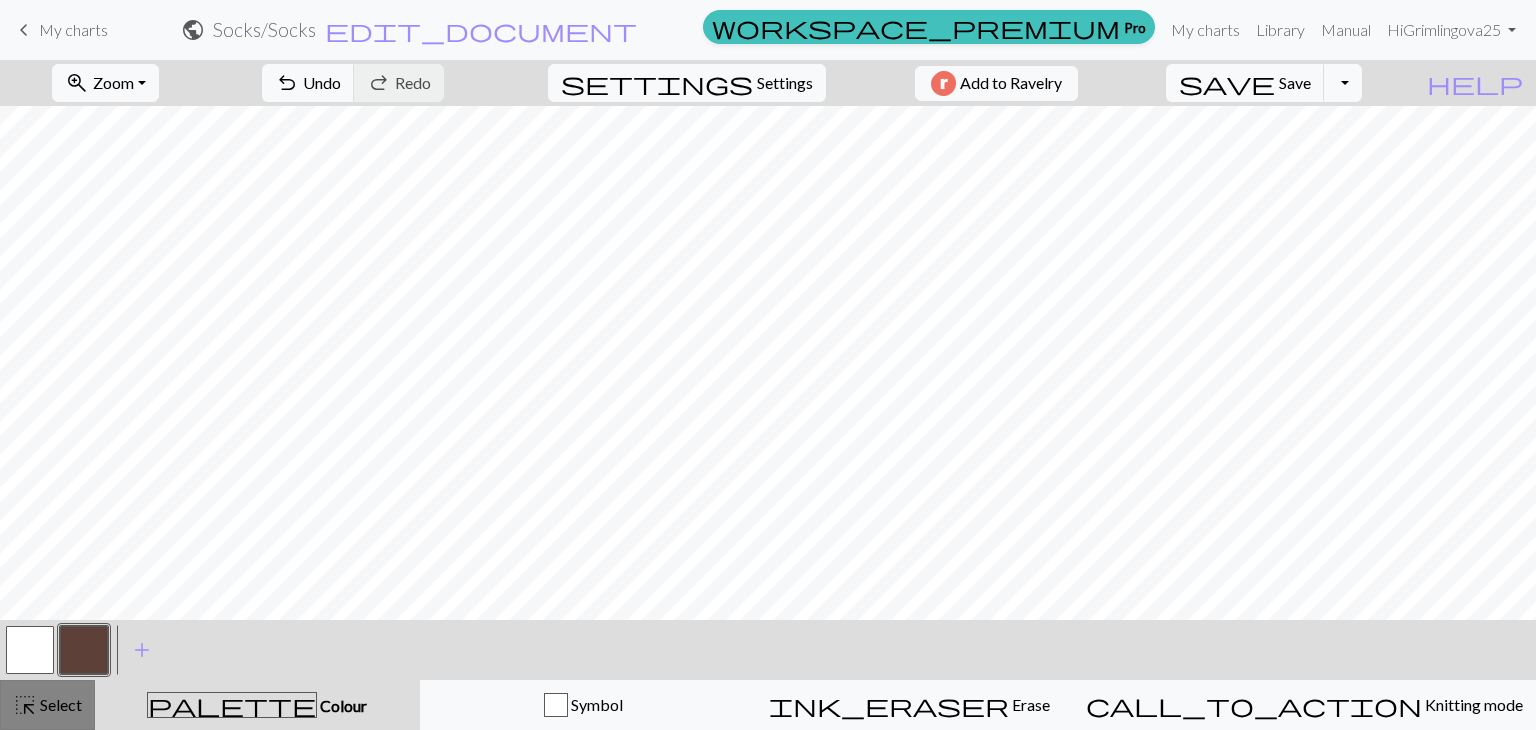 click on "Select" at bounding box center [59, 704] 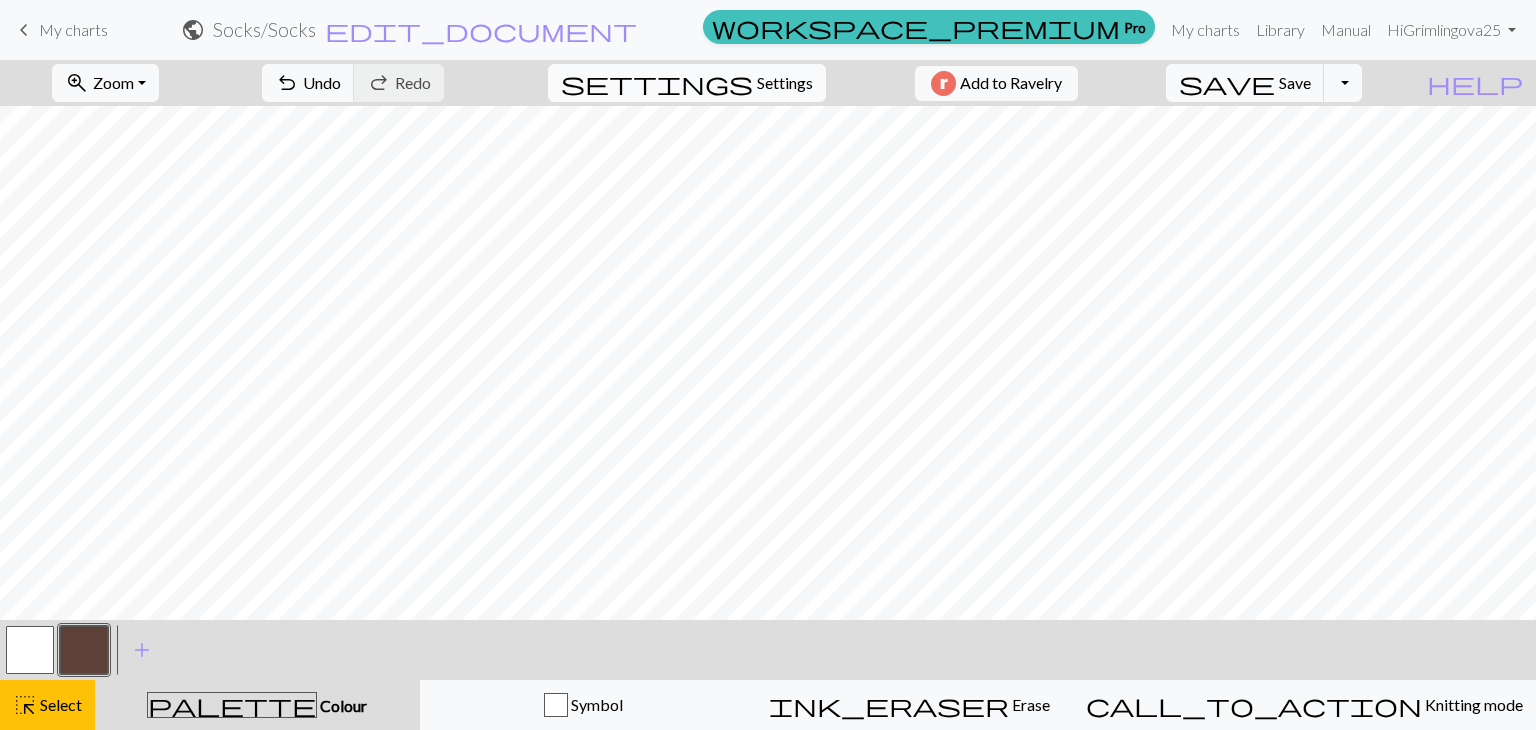 click on "settings" at bounding box center [657, 83] 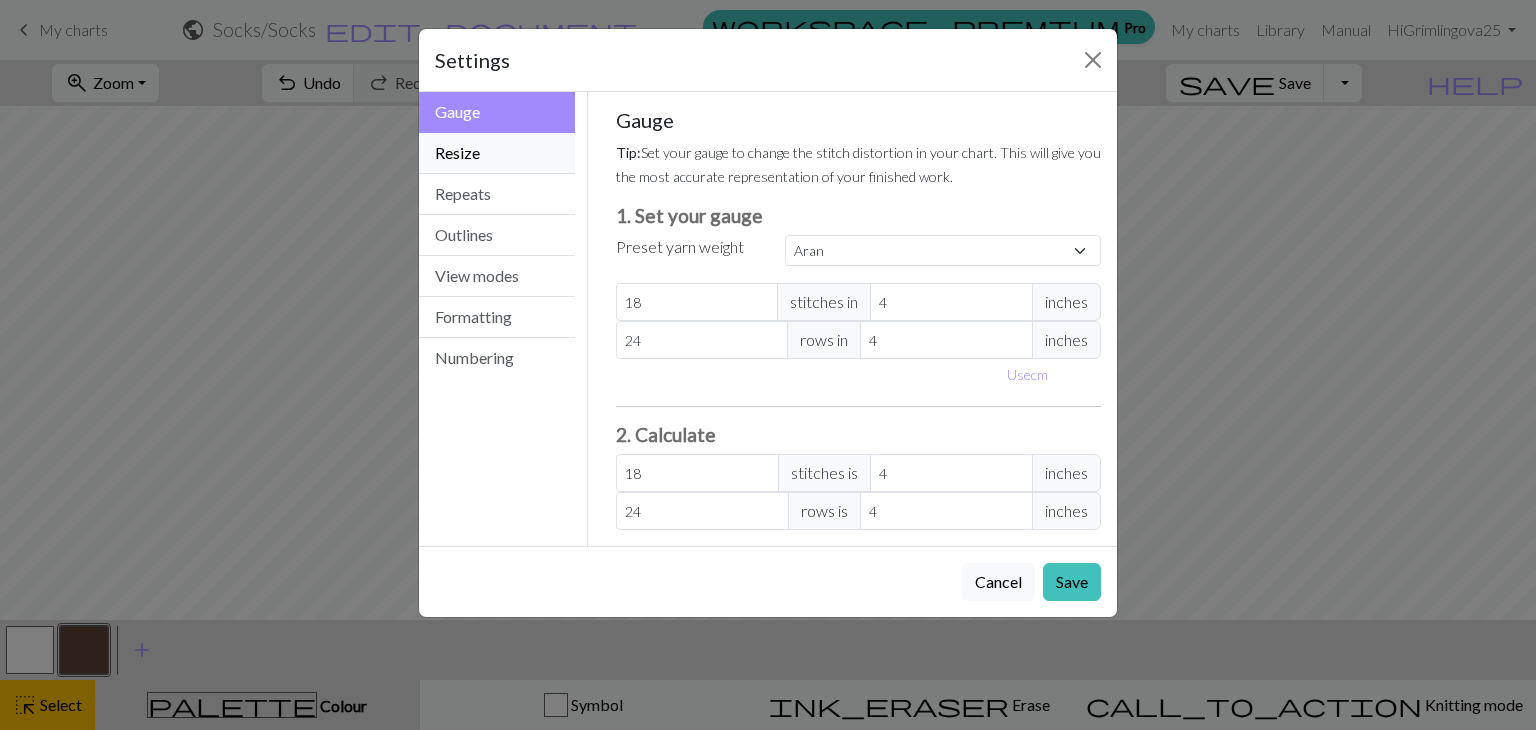 click on "Resize" at bounding box center [497, 153] 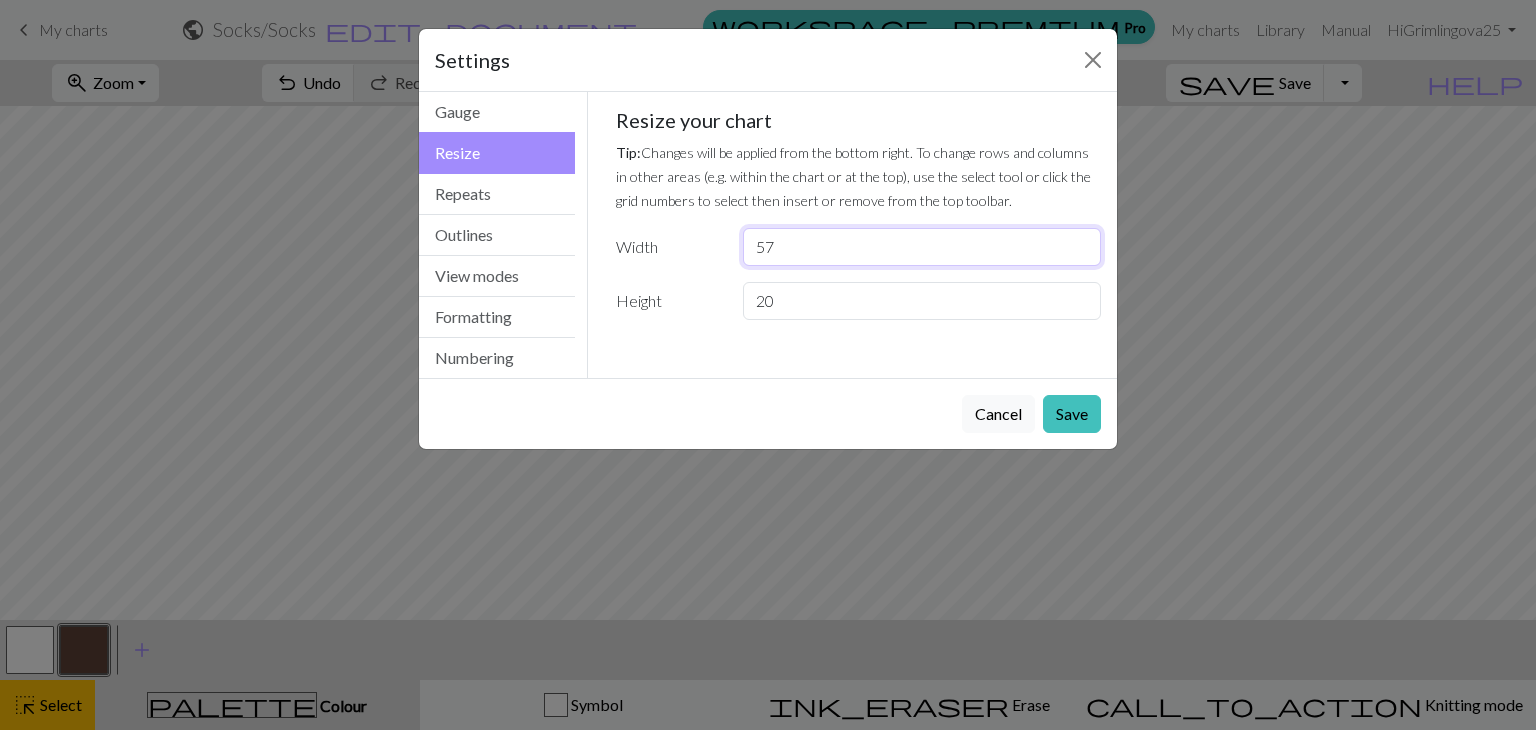 click on "57" at bounding box center [922, 247] 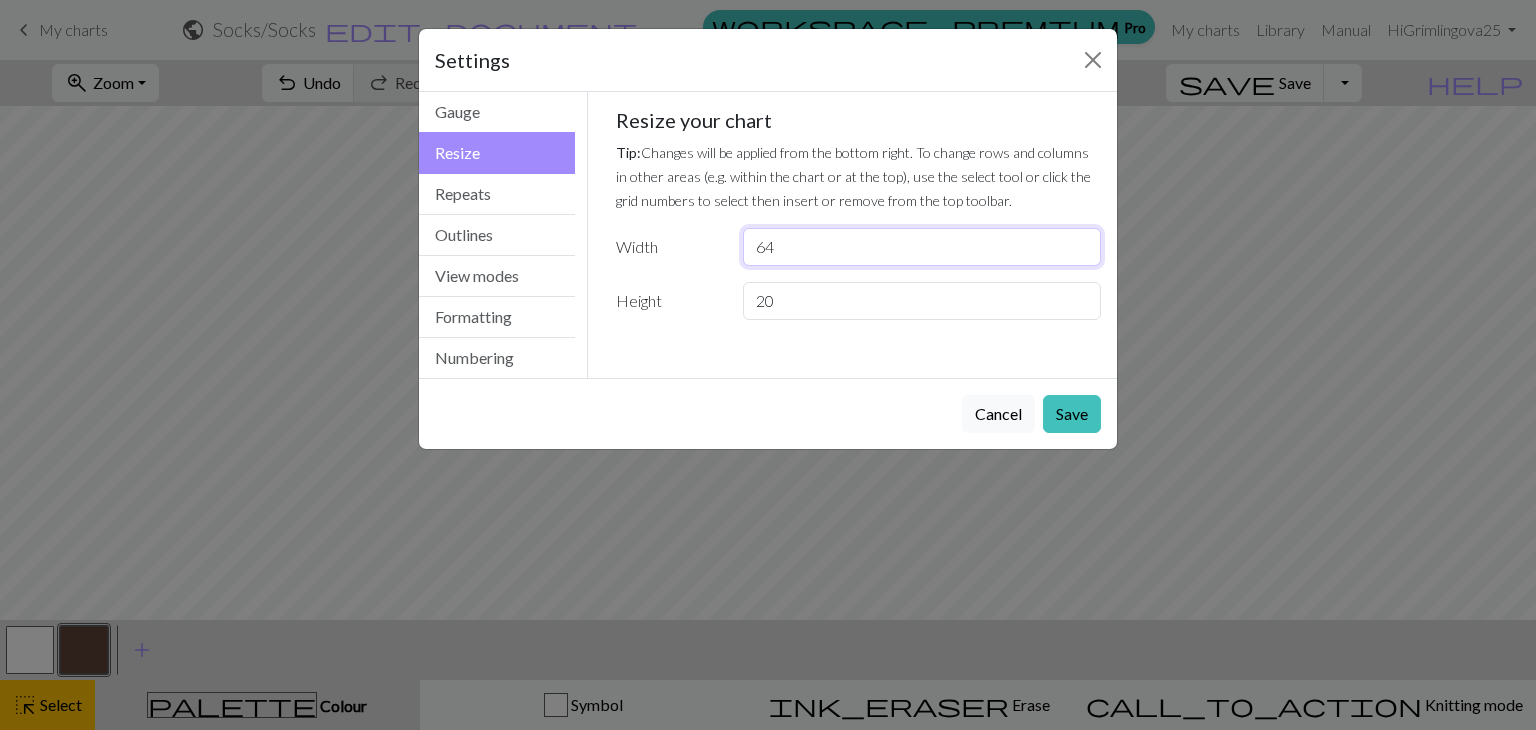 type on "64" 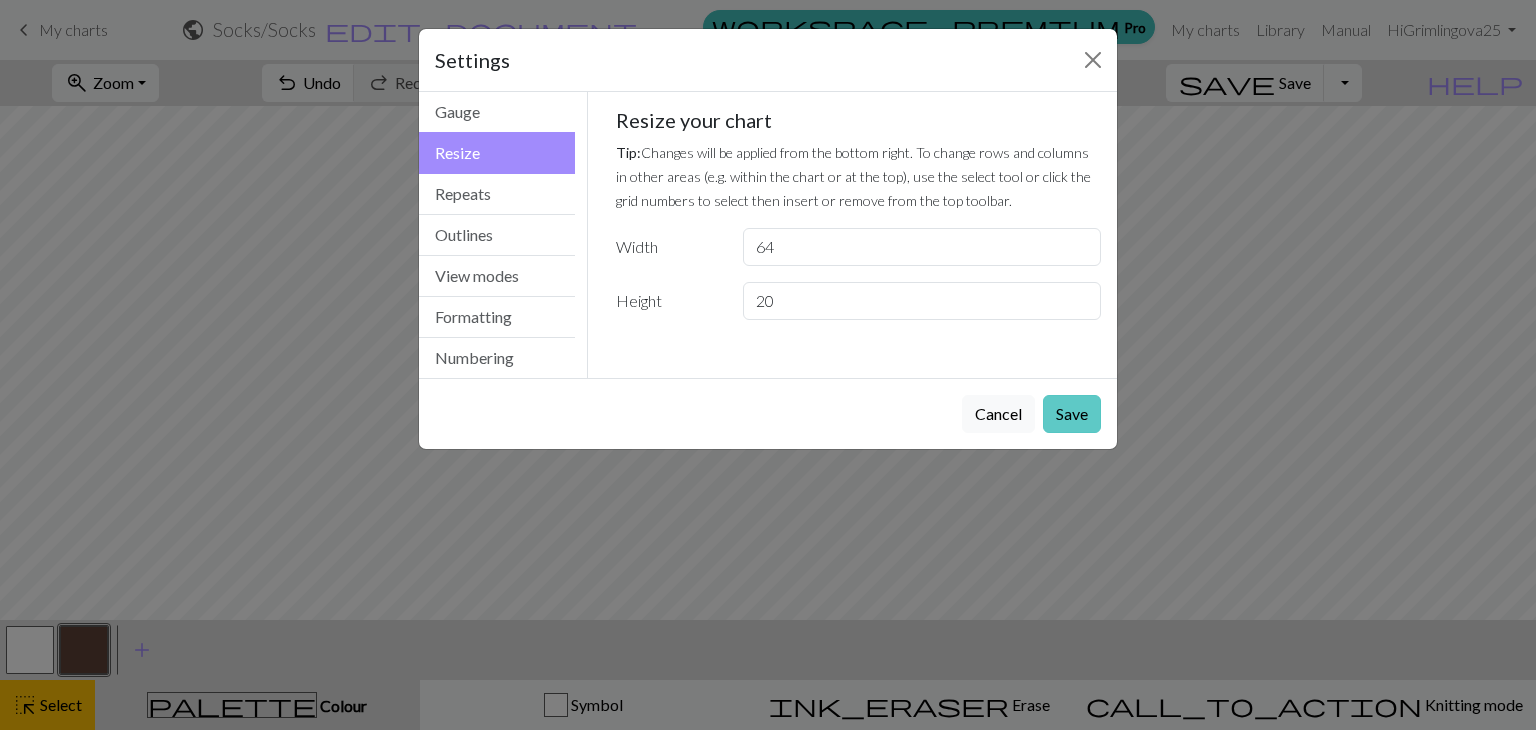 click on "Save" at bounding box center [1072, 414] 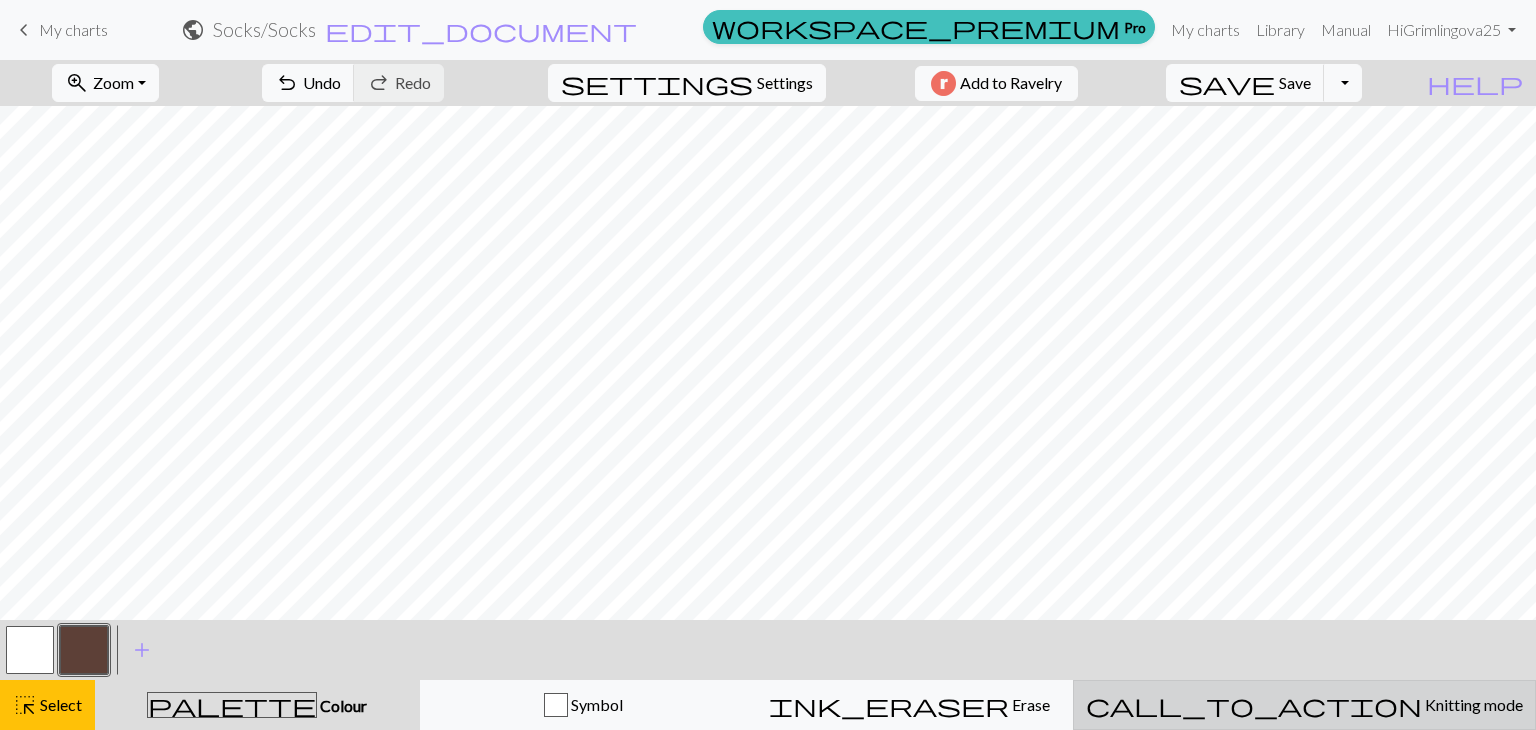 click on "call_to_action   Knitting mode   Knitting mode" at bounding box center [1304, 705] 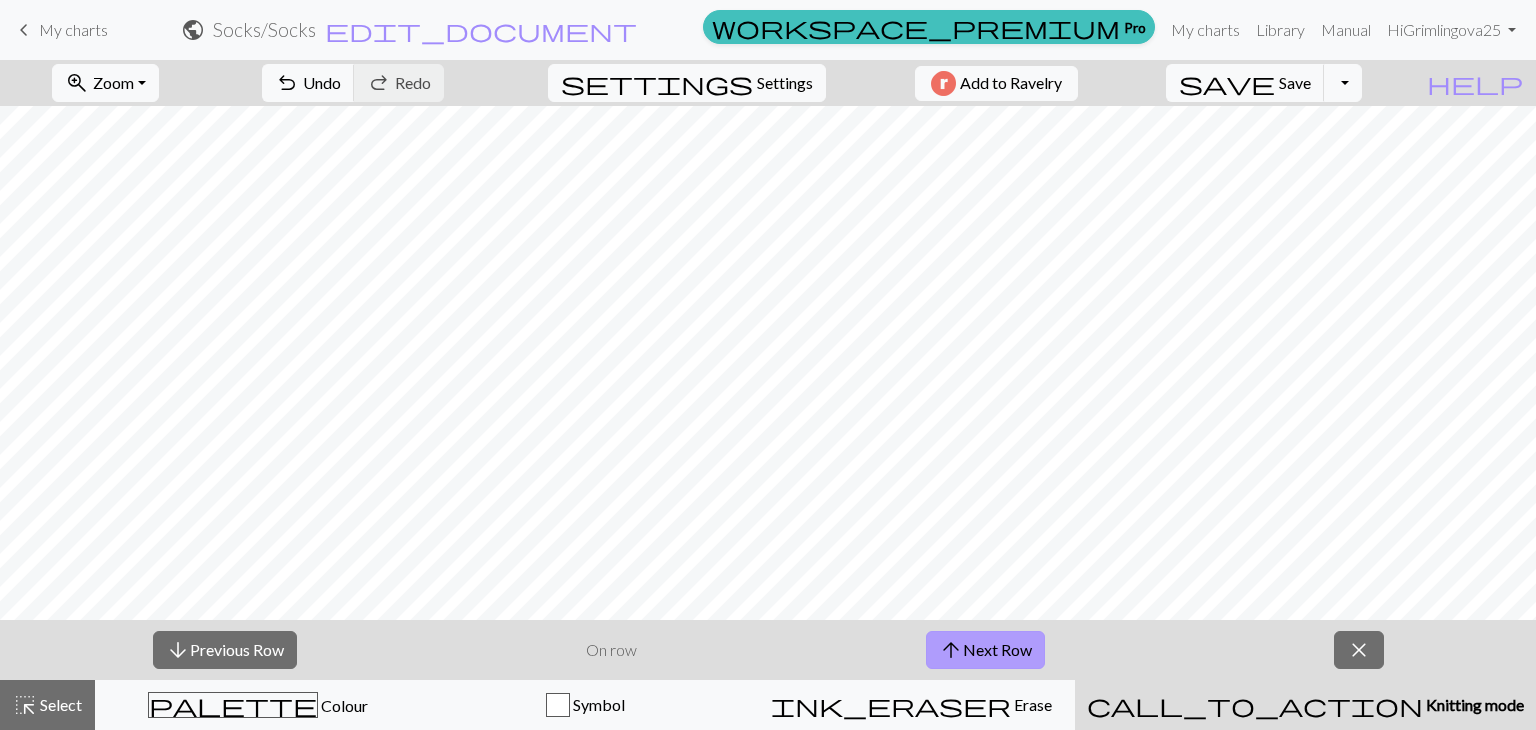 click on "arrow_upward  Next Row" at bounding box center (985, 650) 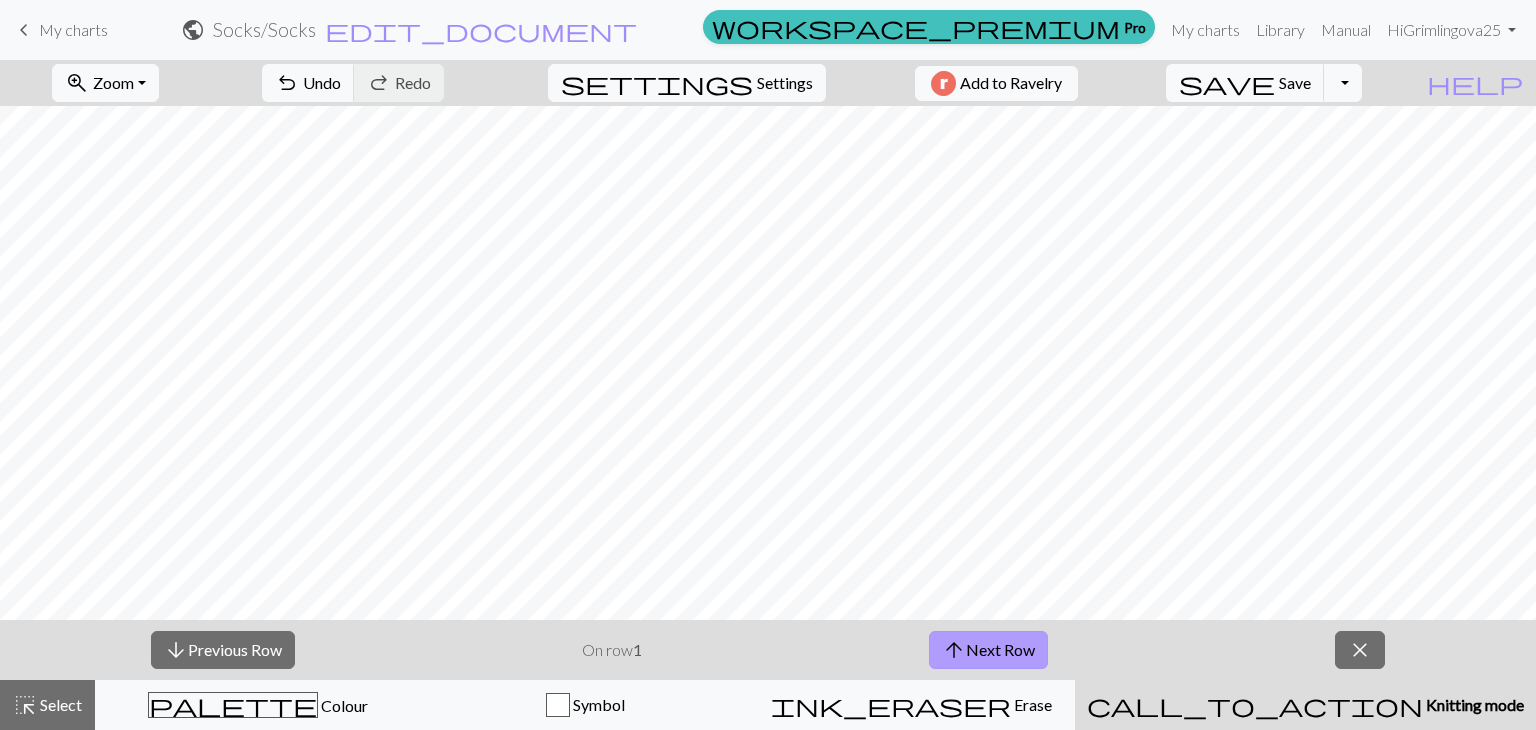 click on "arrow_upward  Next Row" at bounding box center (988, 650) 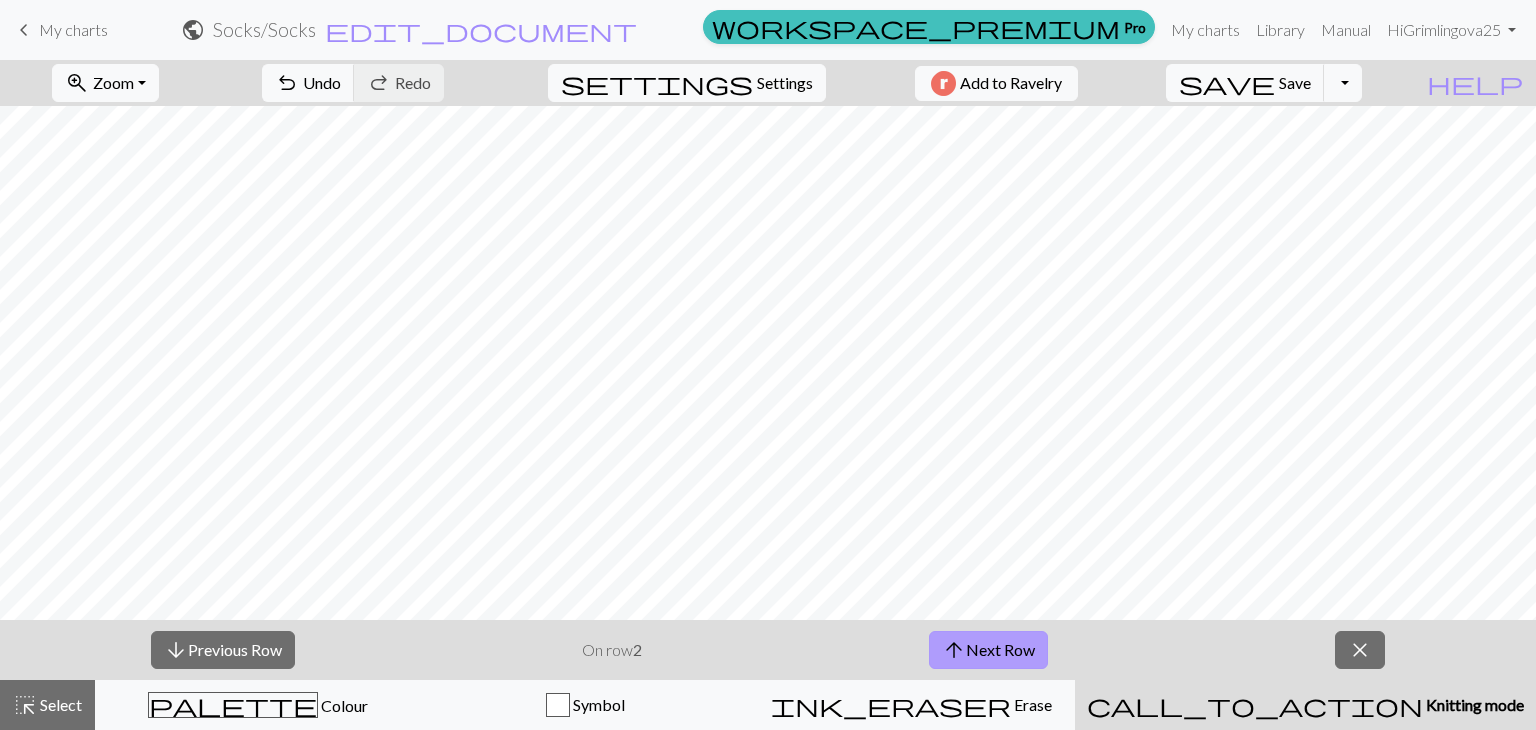 click on "arrow_upward  Next Row" at bounding box center [988, 650] 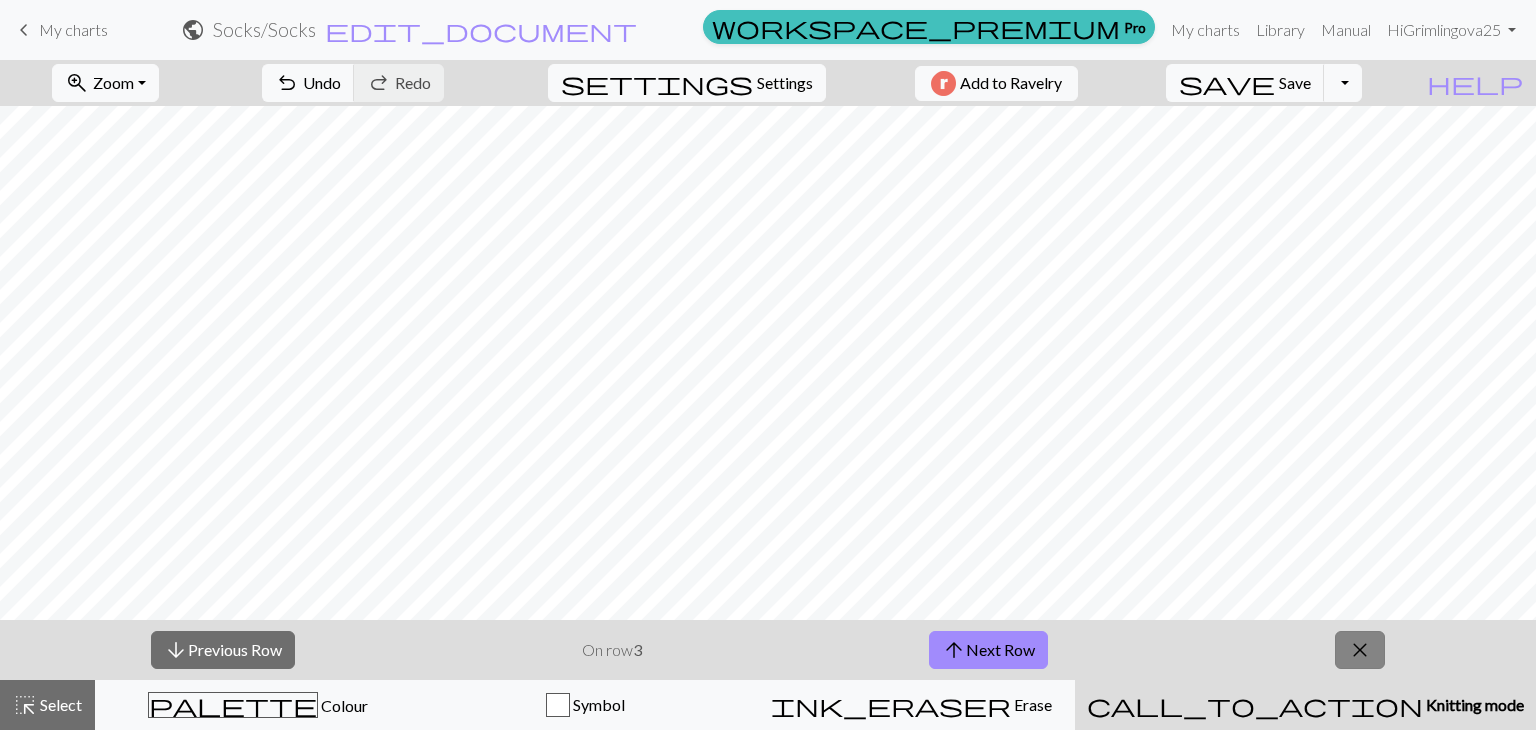 click on "close" at bounding box center [1360, 650] 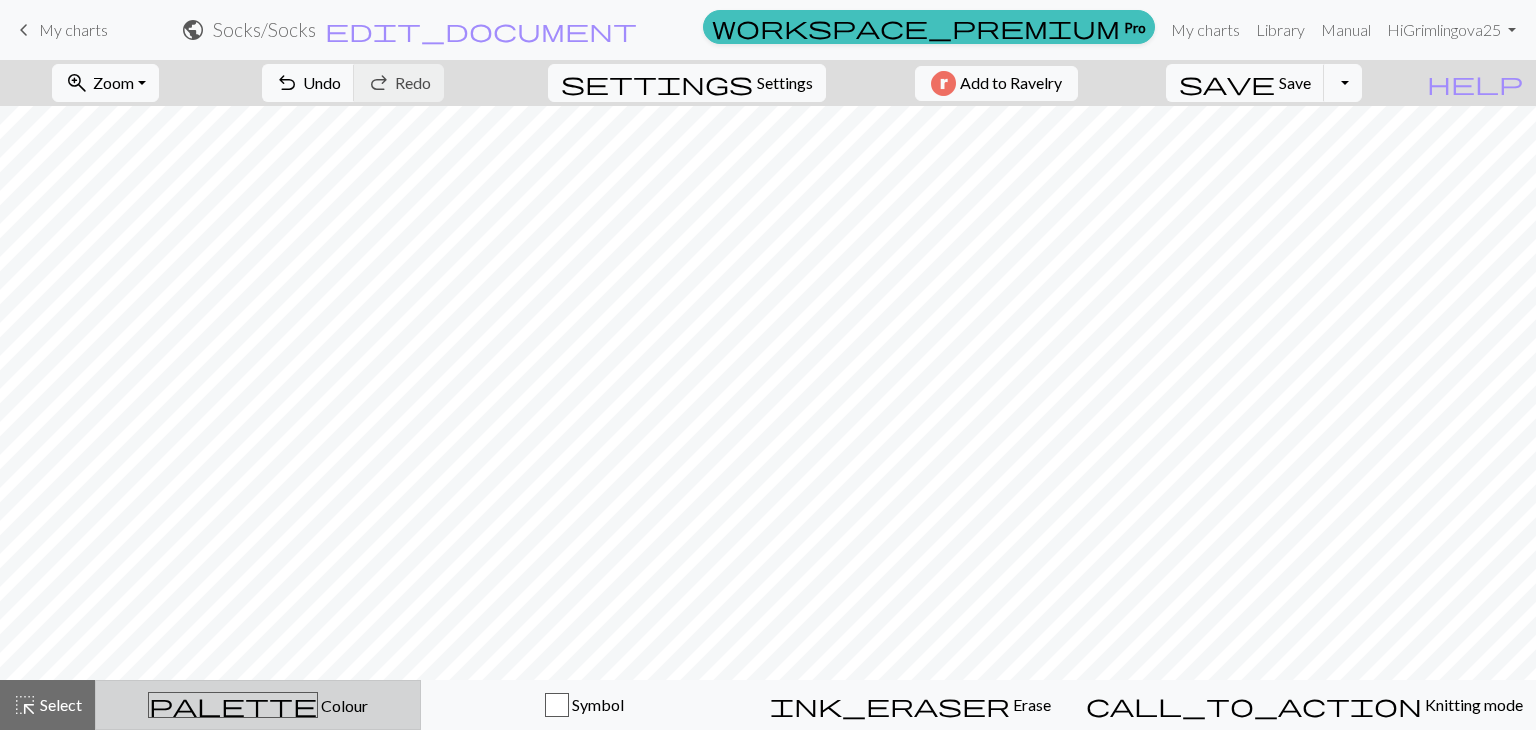 click on "palette   Colour   Colour" at bounding box center (258, 705) 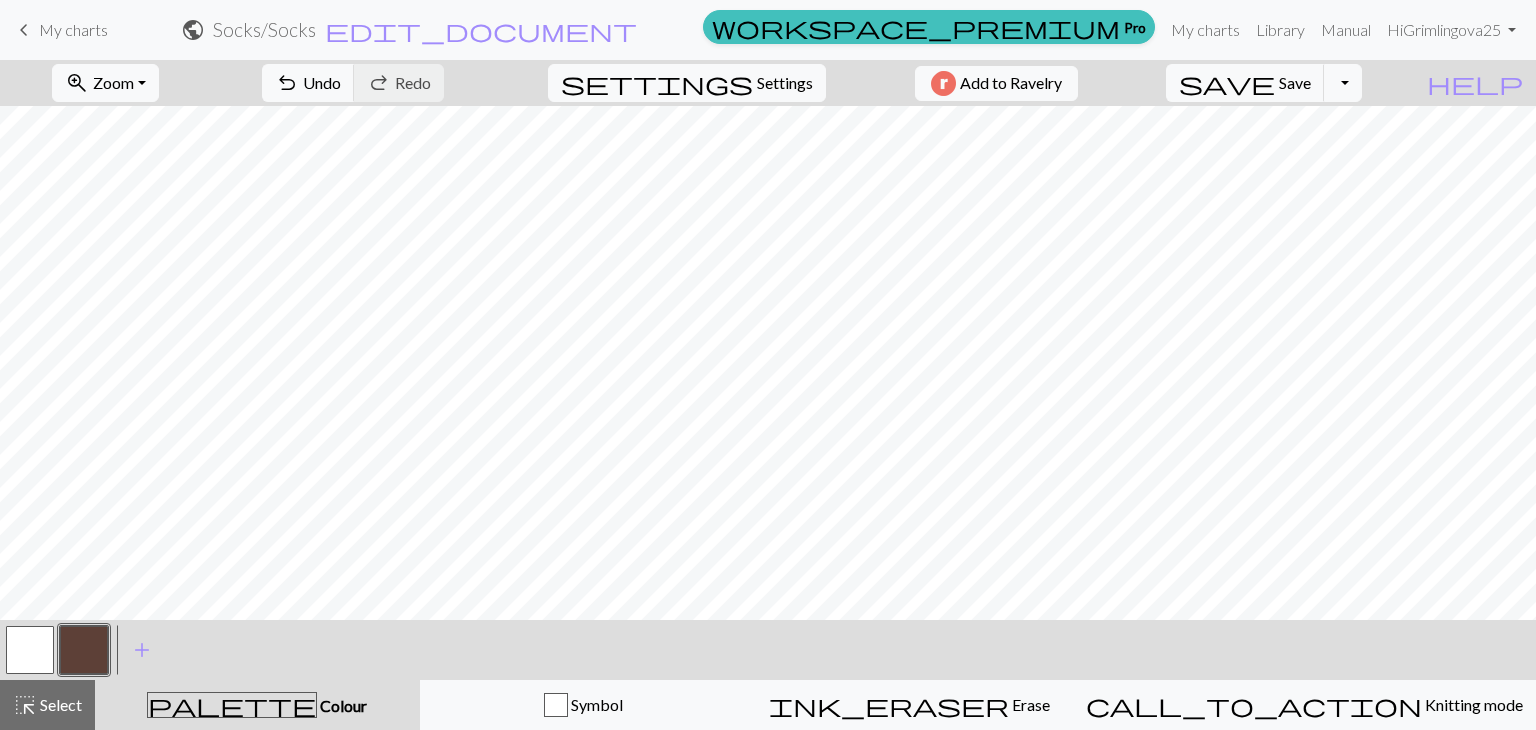 click at bounding box center [30, 650] 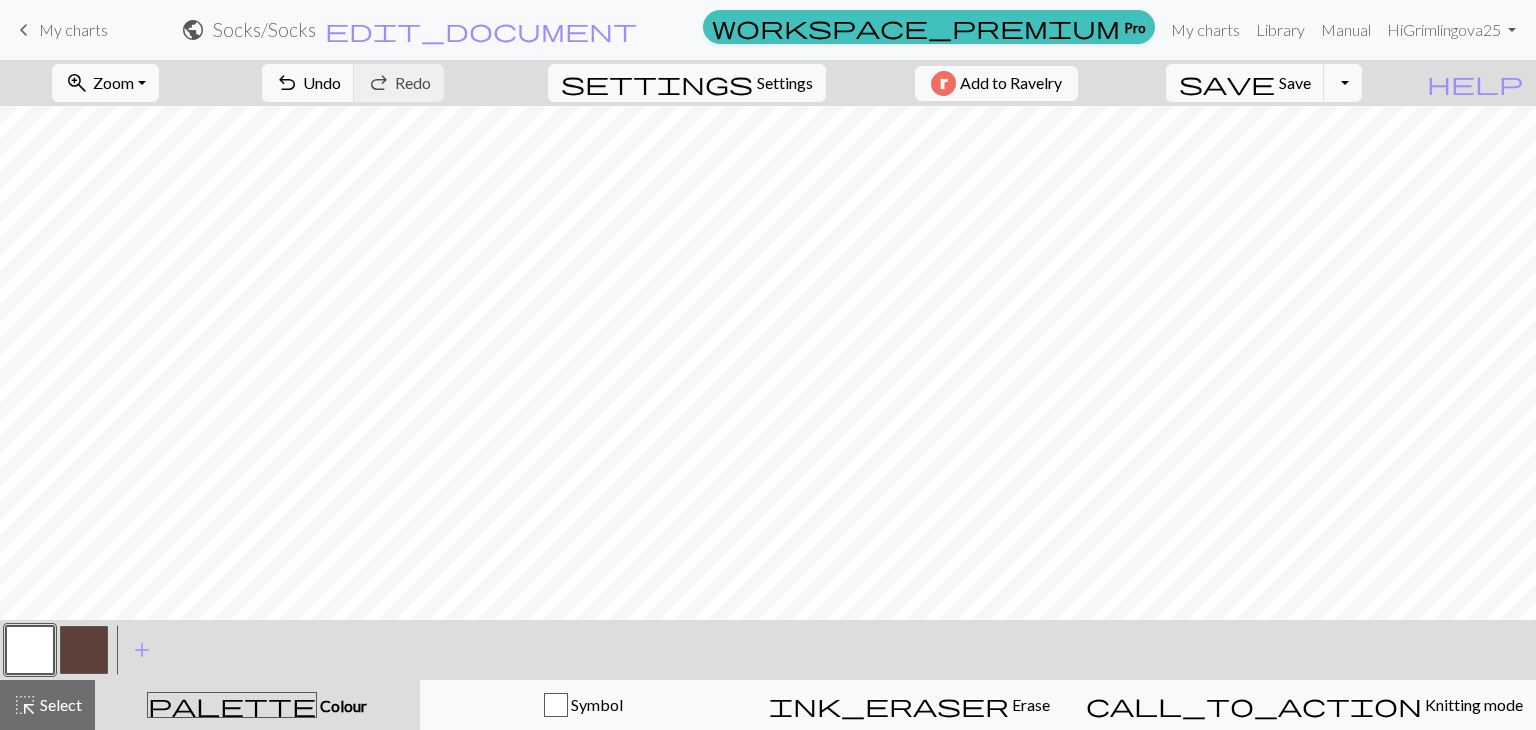 click at bounding box center [84, 650] 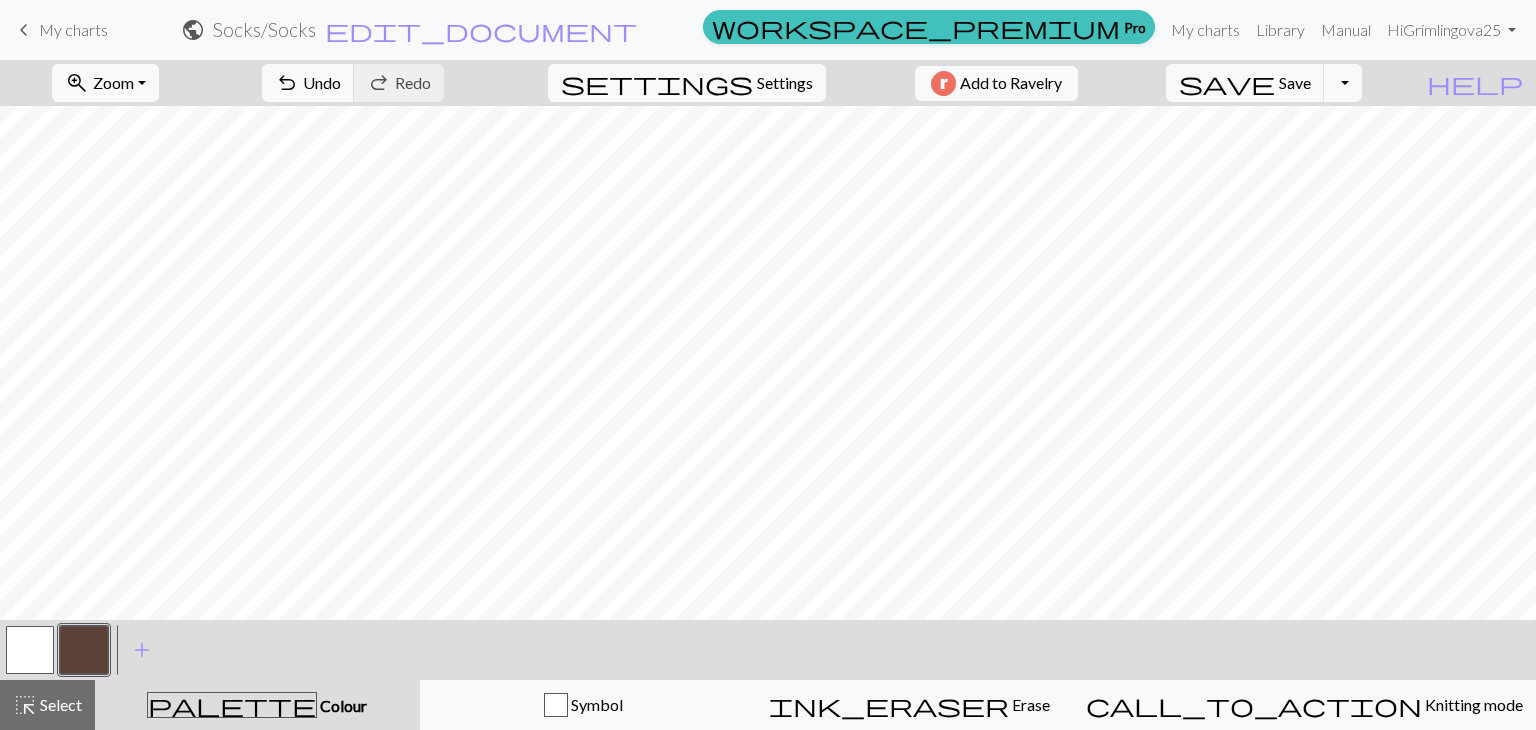 click at bounding box center (84, 650) 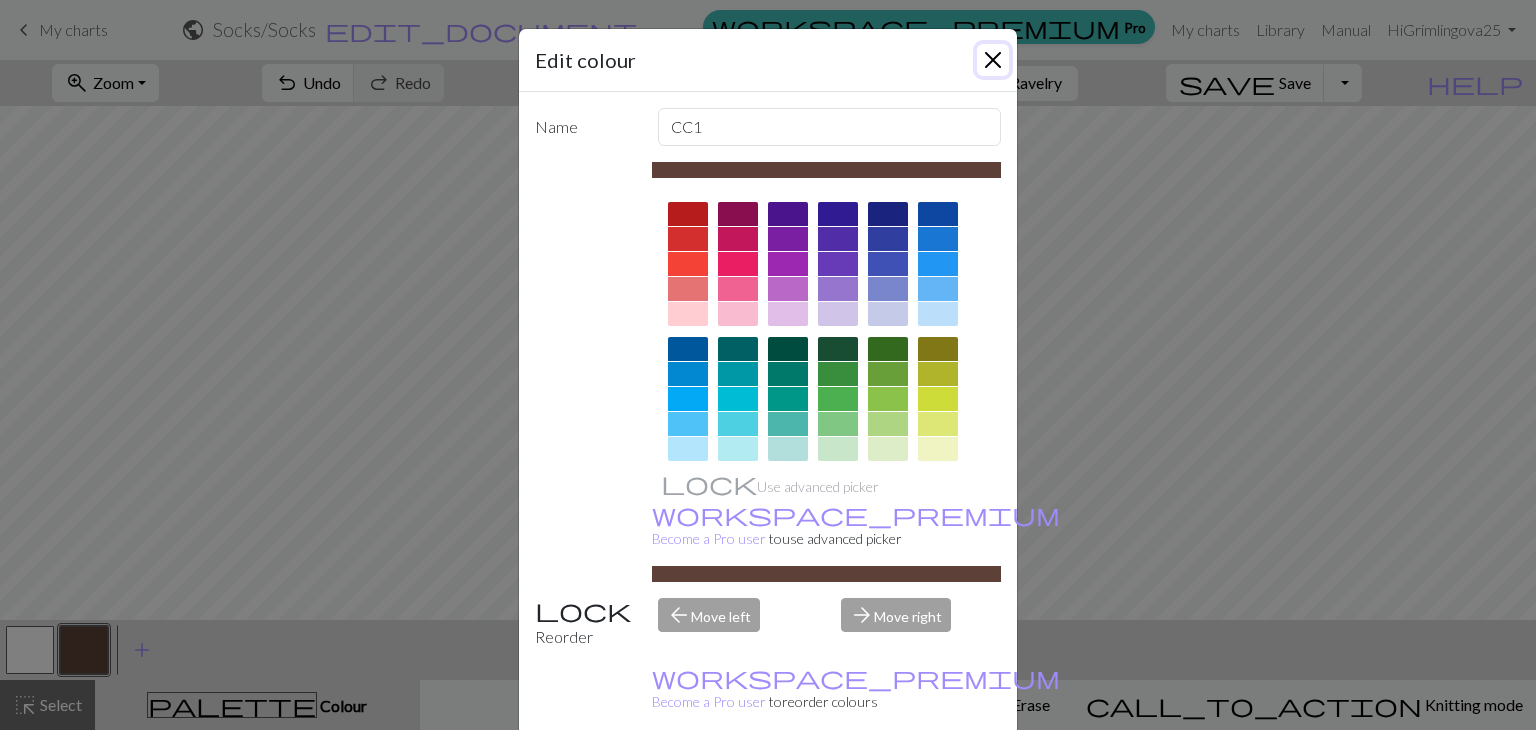 click at bounding box center (993, 60) 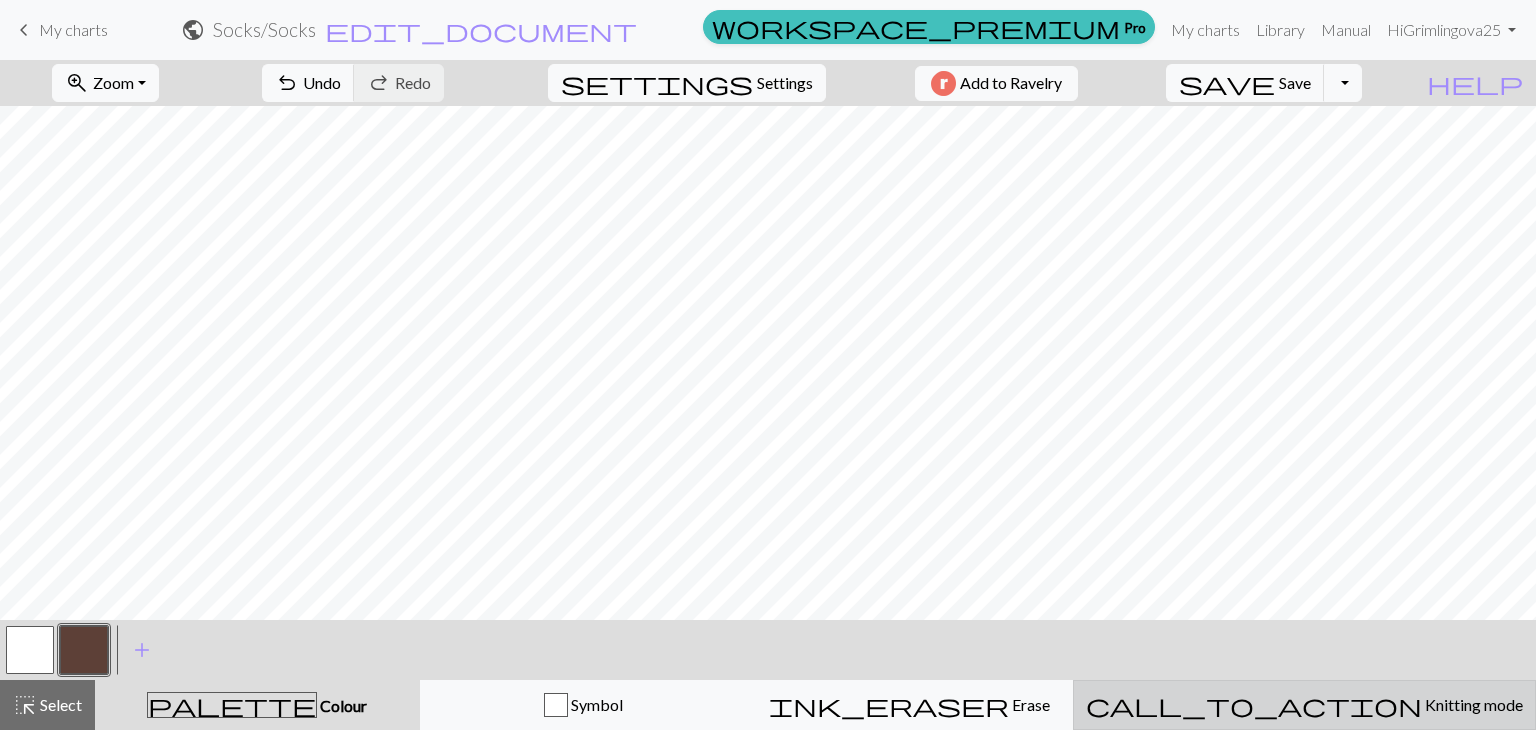 click on "call_to_action" at bounding box center (1254, 705) 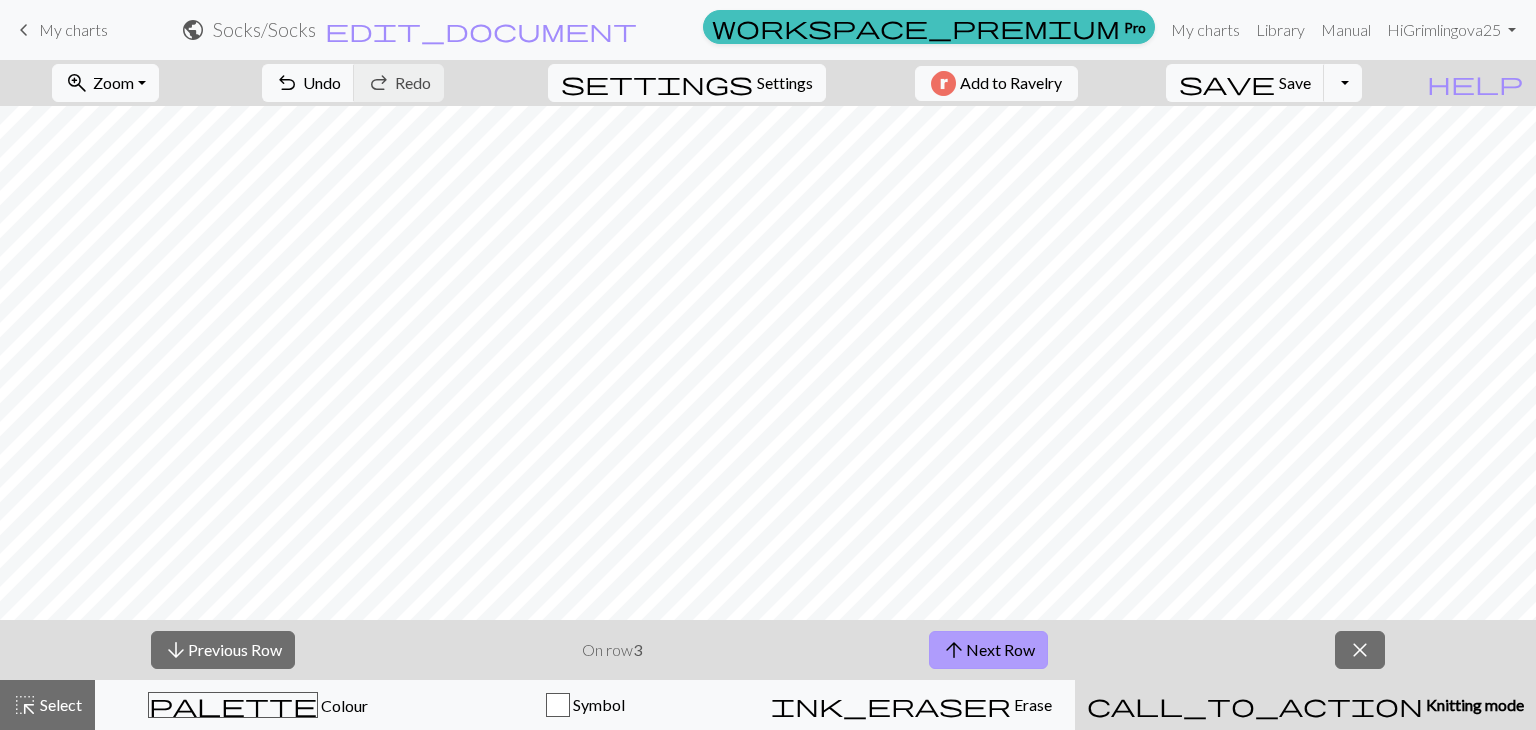 click on "arrow_upward  Next Row" at bounding box center [988, 650] 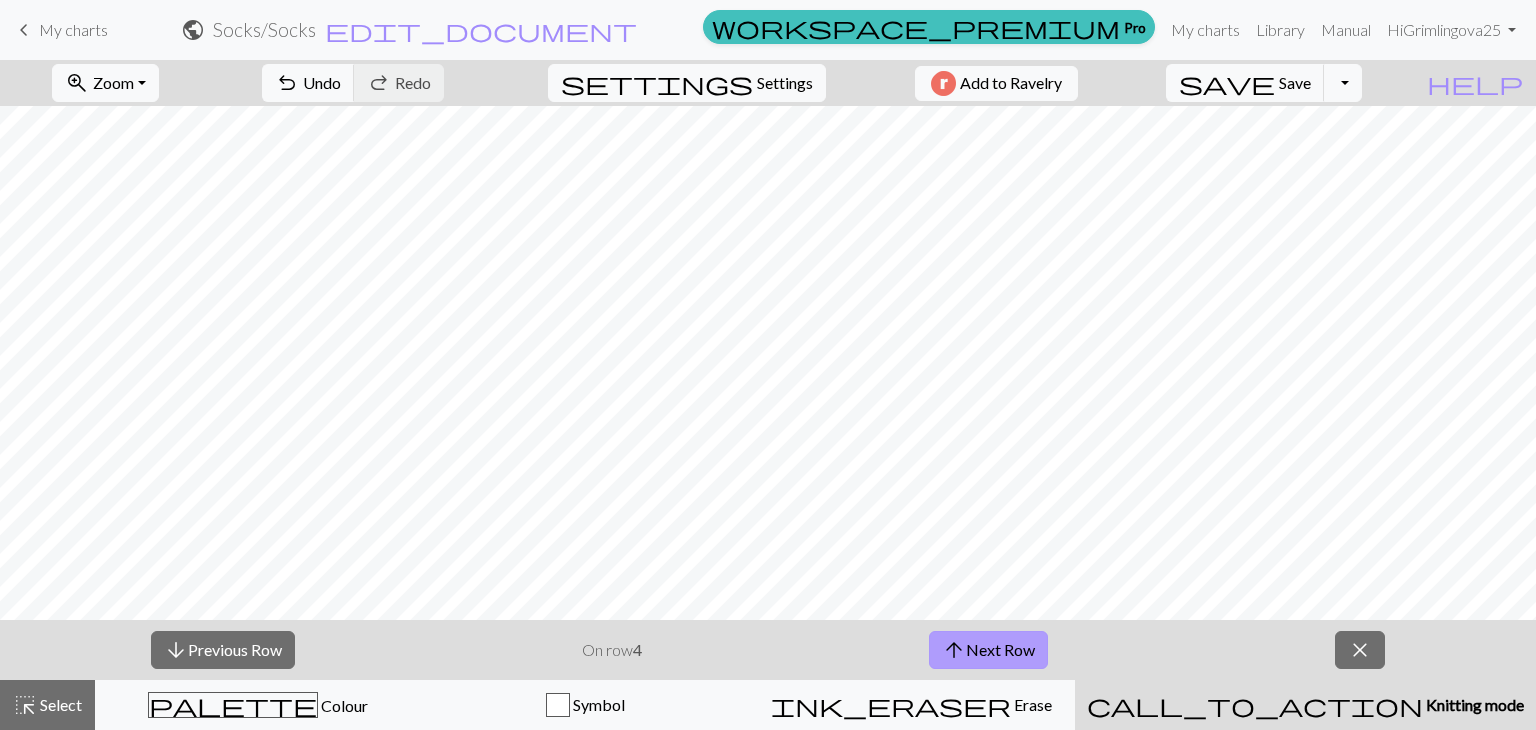click on "arrow_upward  Next Row" at bounding box center [988, 650] 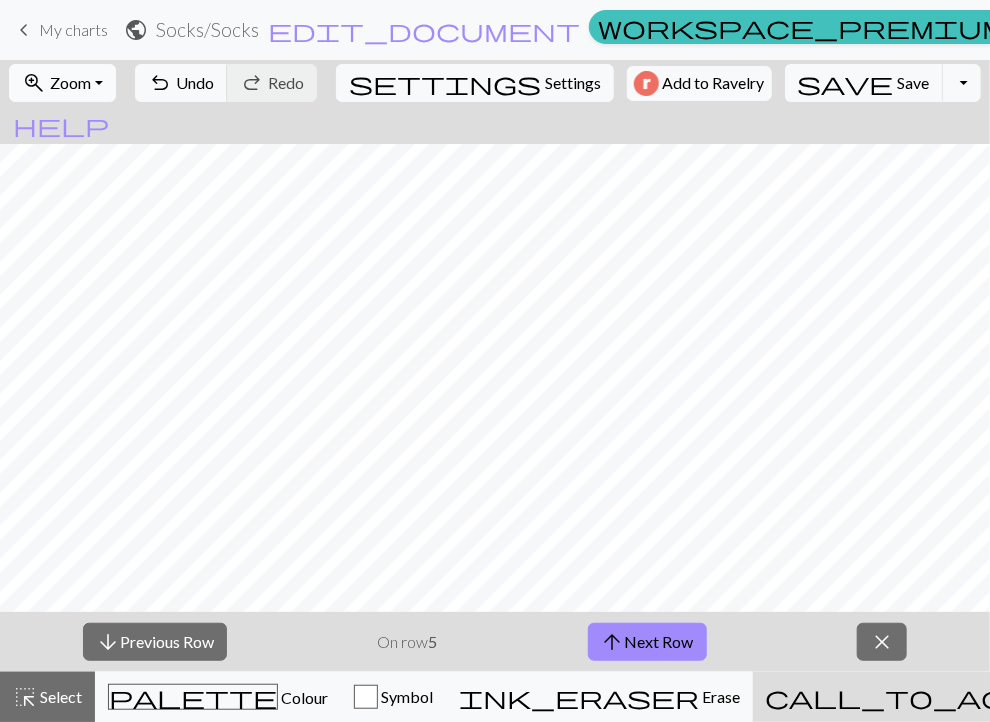 click on "zoom_in Zoom Zoom" at bounding box center (62, 83) 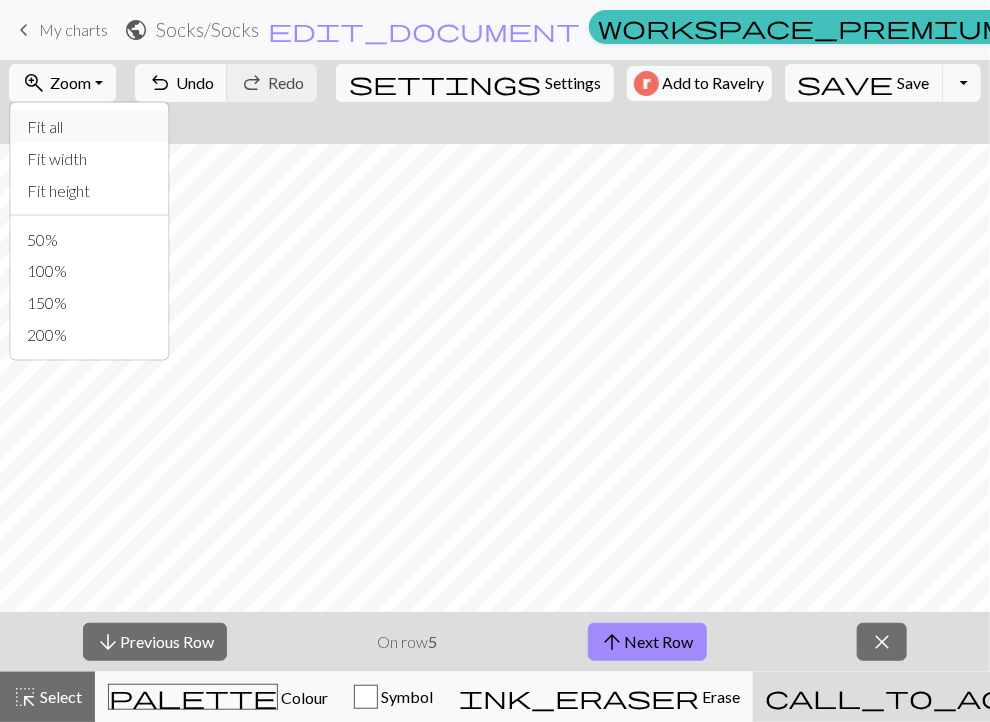 click on "Fit all" at bounding box center (90, 127) 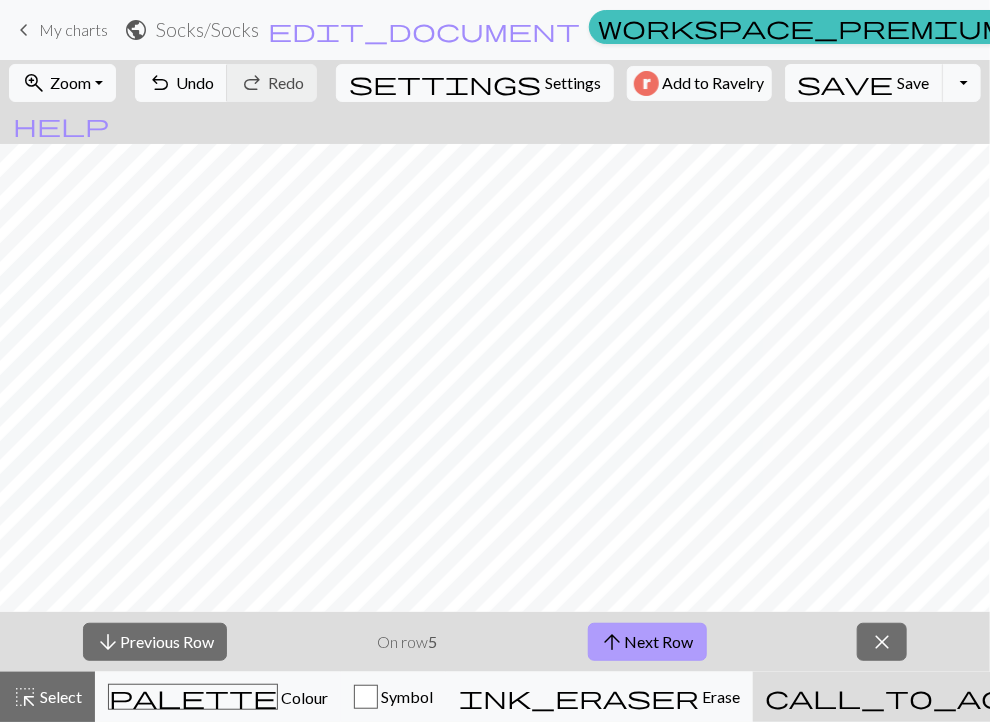 click on "arrow_upward  Next Row" at bounding box center [647, 642] 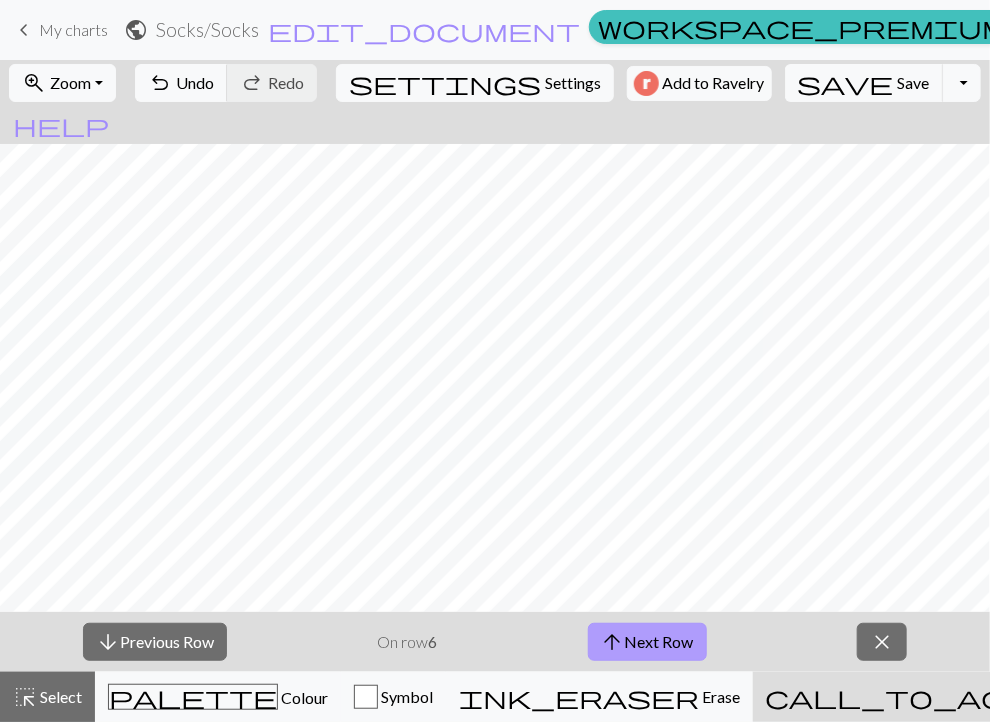 click on "arrow_upward  Next Row" at bounding box center (647, 642) 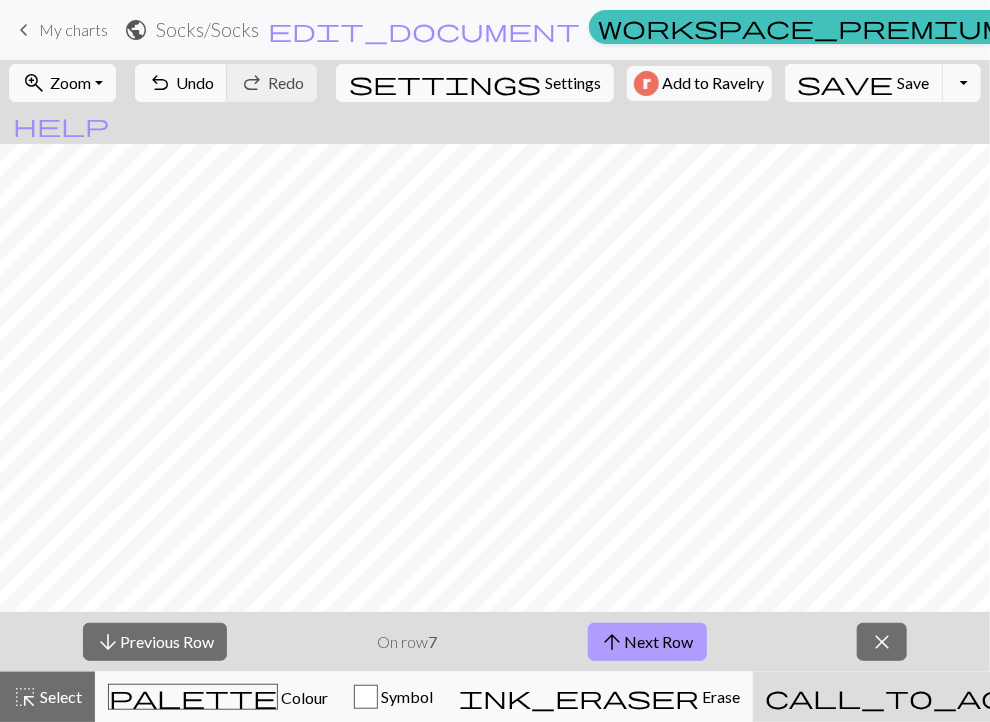 click on "arrow_upward  Next Row" at bounding box center [647, 642] 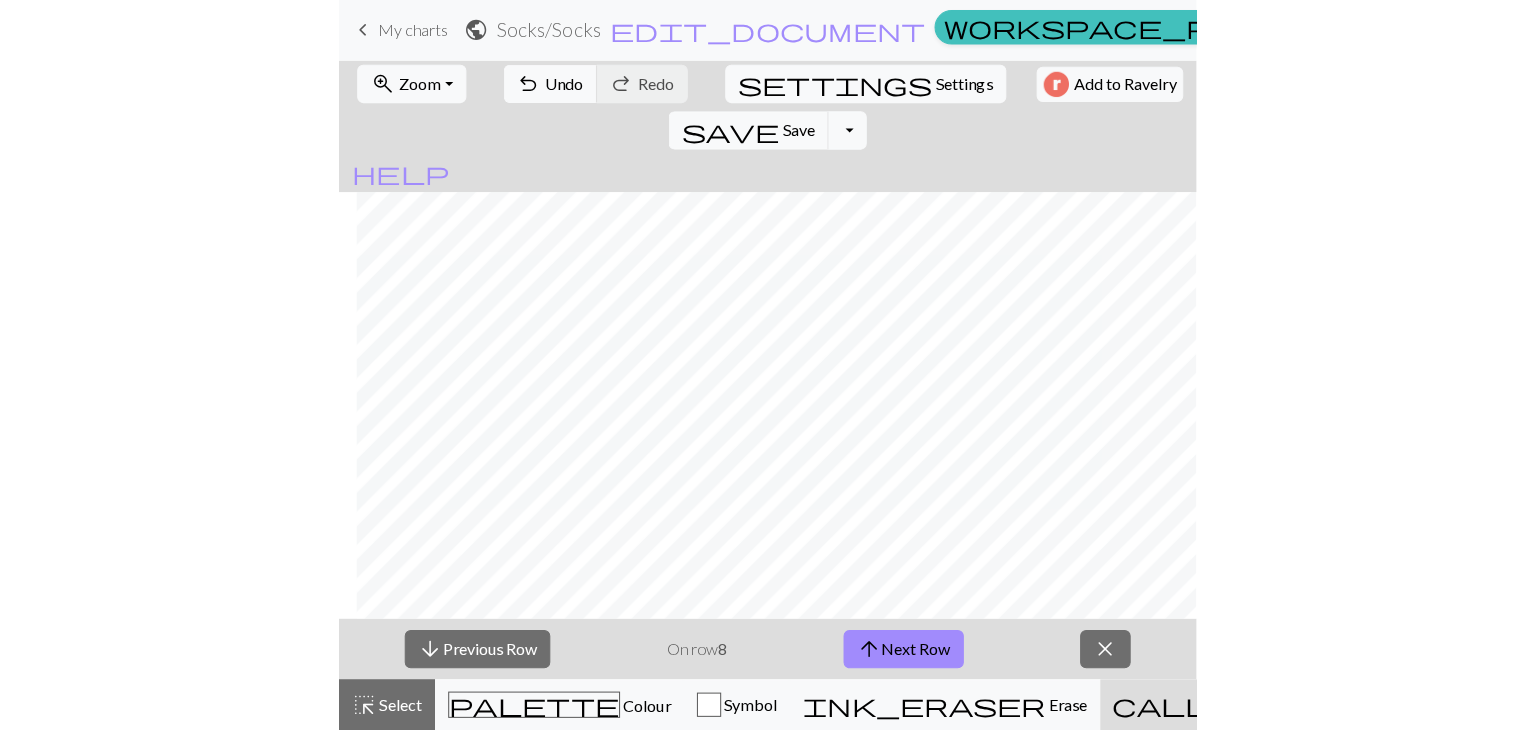 scroll, scrollTop: 0, scrollLeft: 157, axis: horizontal 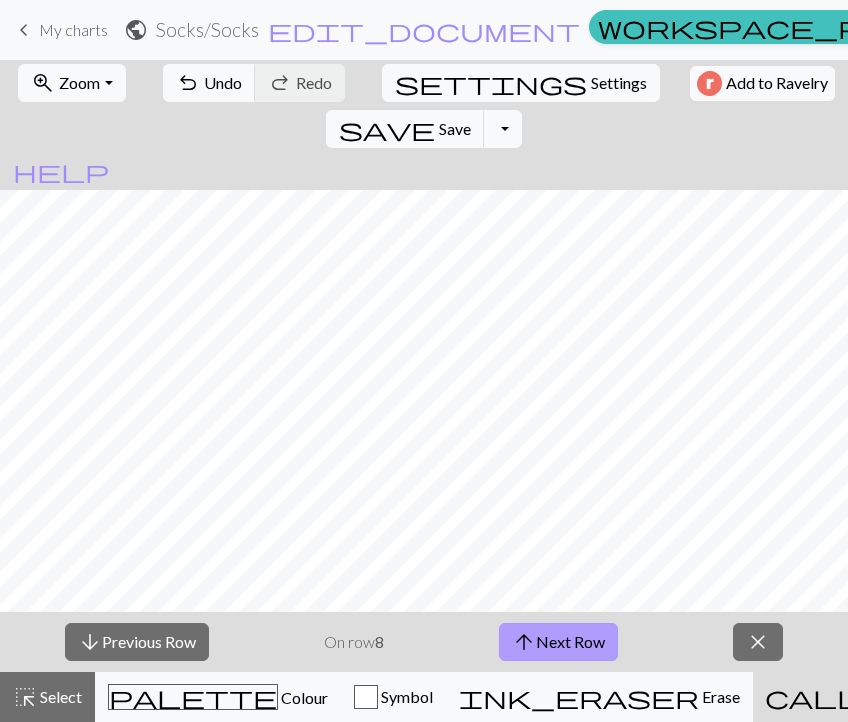 click on "arrow_upward" at bounding box center (524, 642) 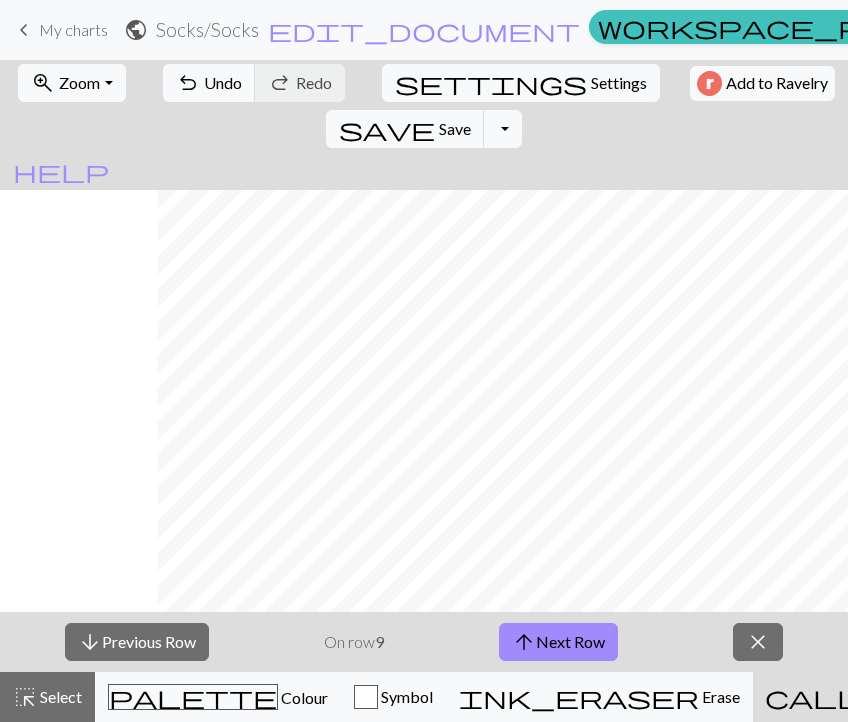 scroll, scrollTop: 0, scrollLeft: 157, axis: horizontal 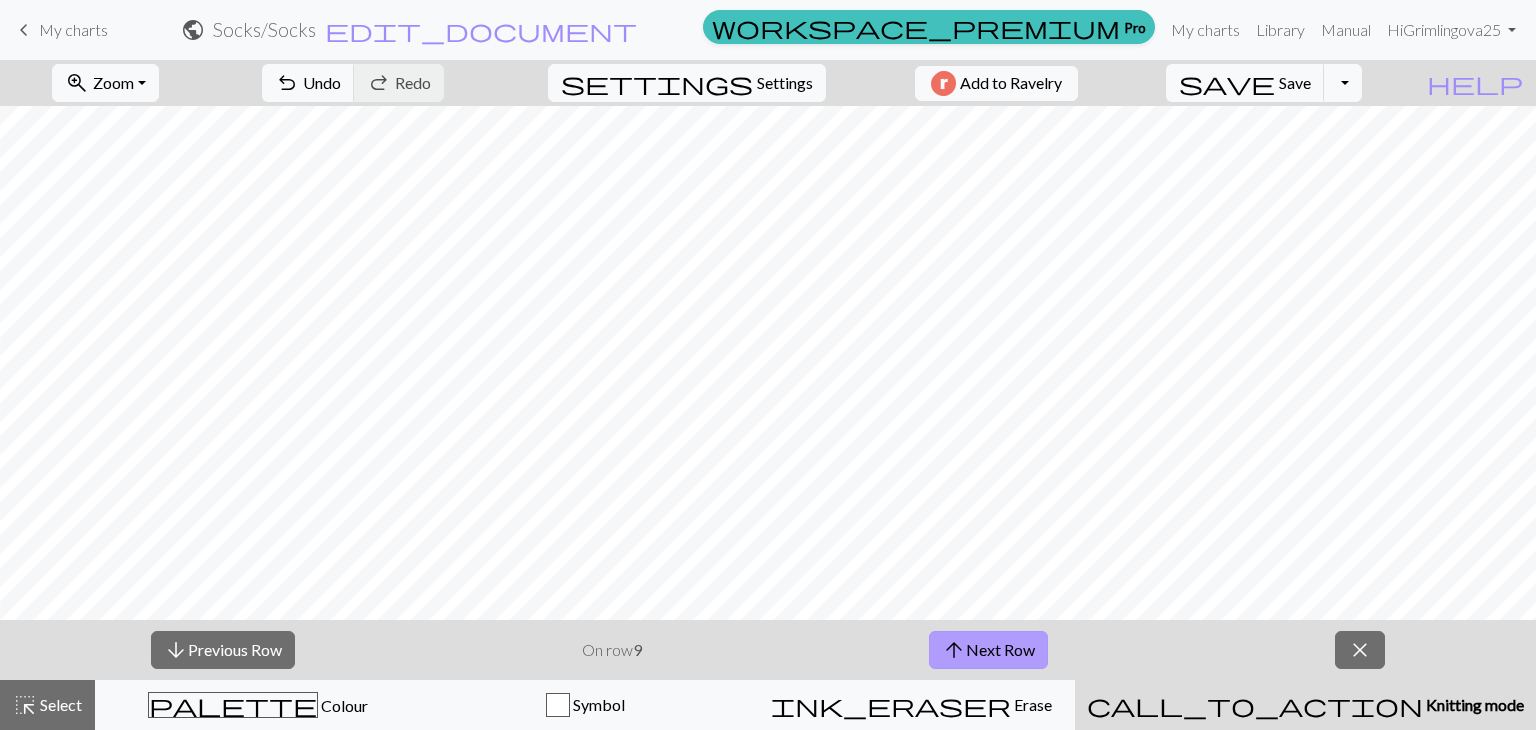 click on "arrow_upward  Next Row" at bounding box center (988, 650) 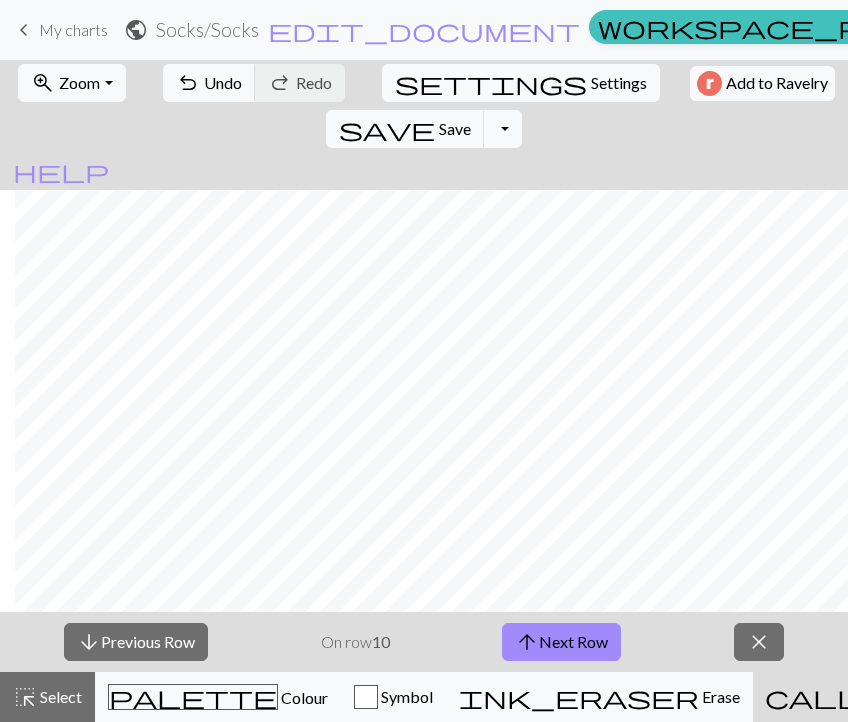 scroll, scrollTop: 0, scrollLeft: 791, axis: horizontal 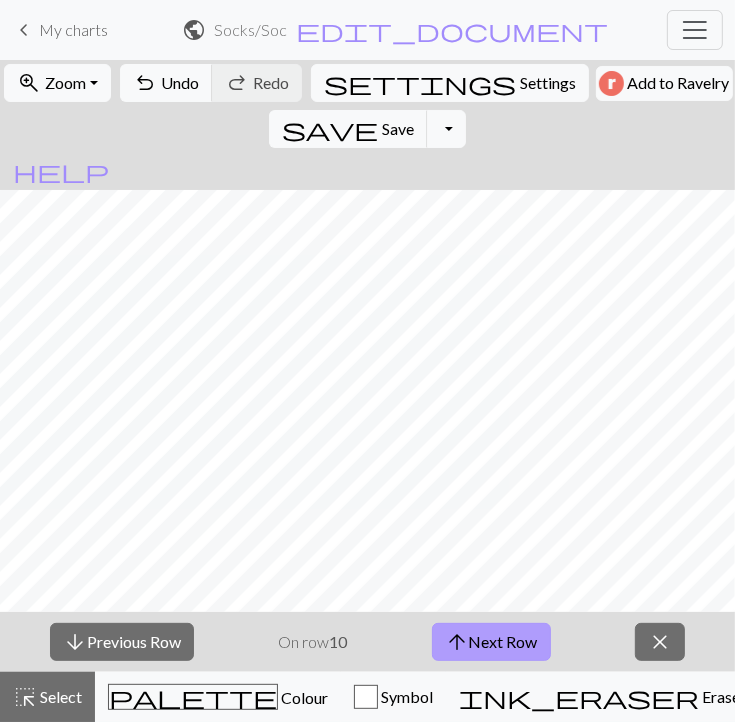 click on "arrow_upward" at bounding box center (457, 642) 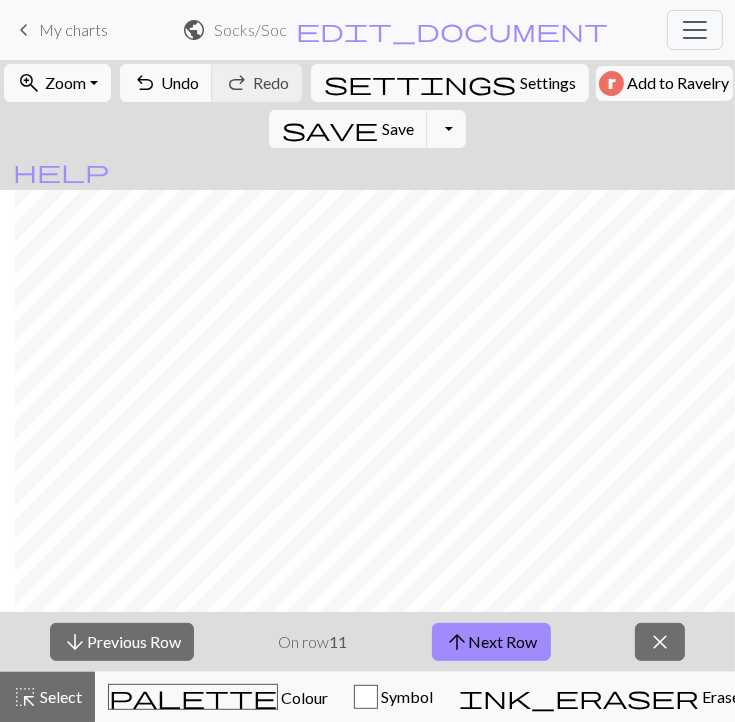 scroll, scrollTop: 0, scrollLeft: 904, axis: horizontal 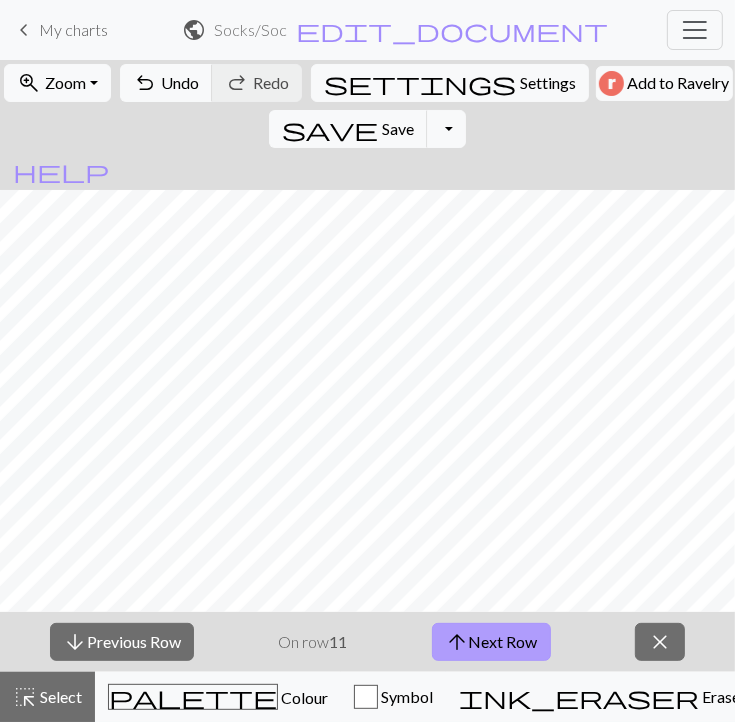 click on "arrow_upward  Next Row" at bounding box center [491, 642] 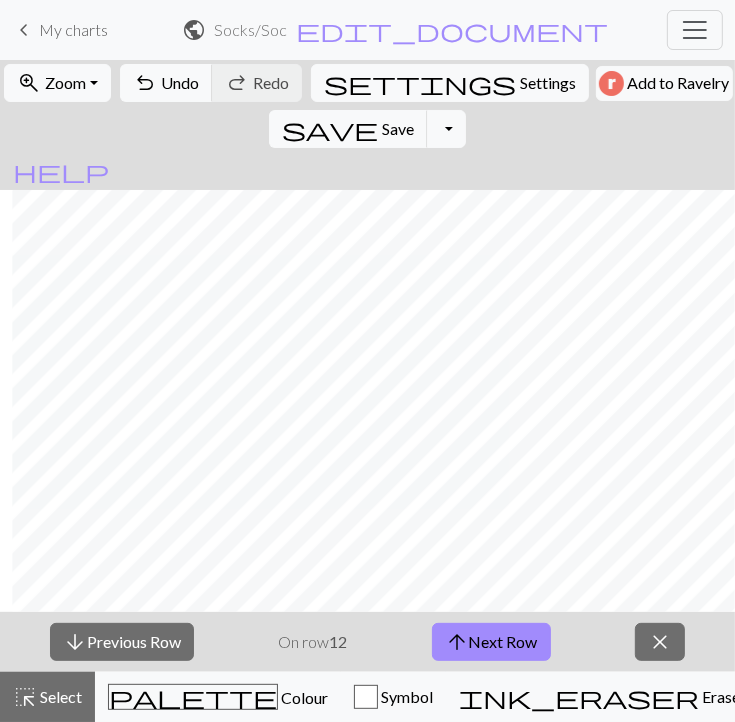 scroll, scrollTop: 0, scrollLeft: 904, axis: horizontal 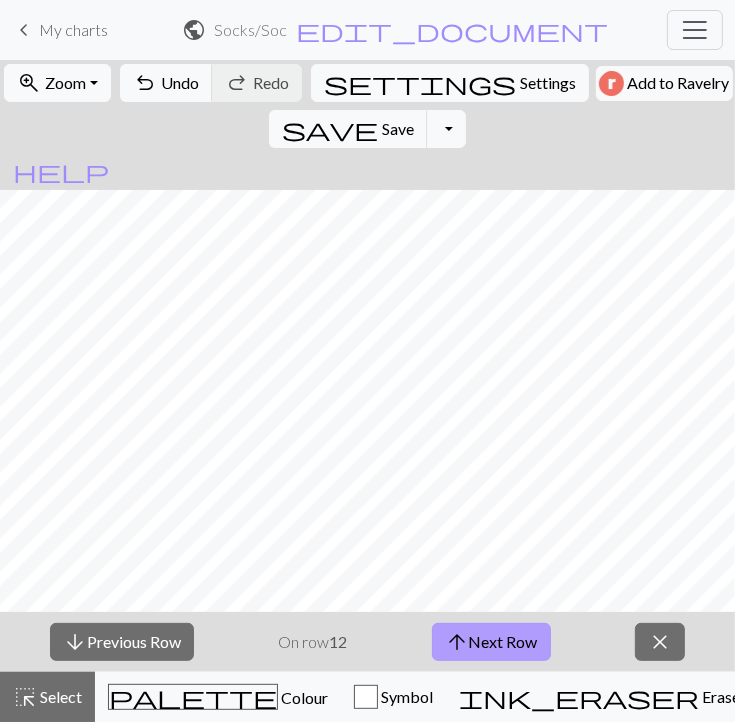 click on "arrow_upward" at bounding box center (457, 642) 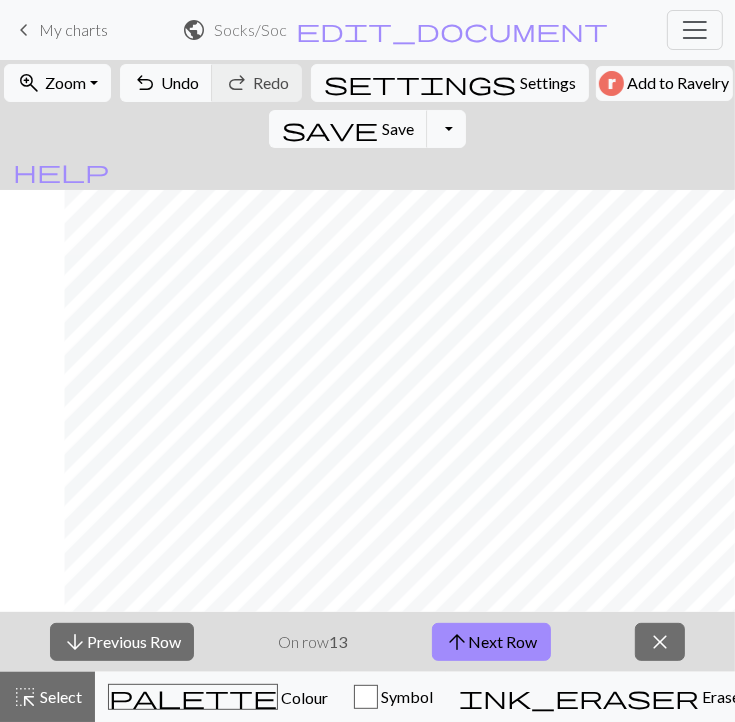 scroll, scrollTop: 0, scrollLeft: 904, axis: horizontal 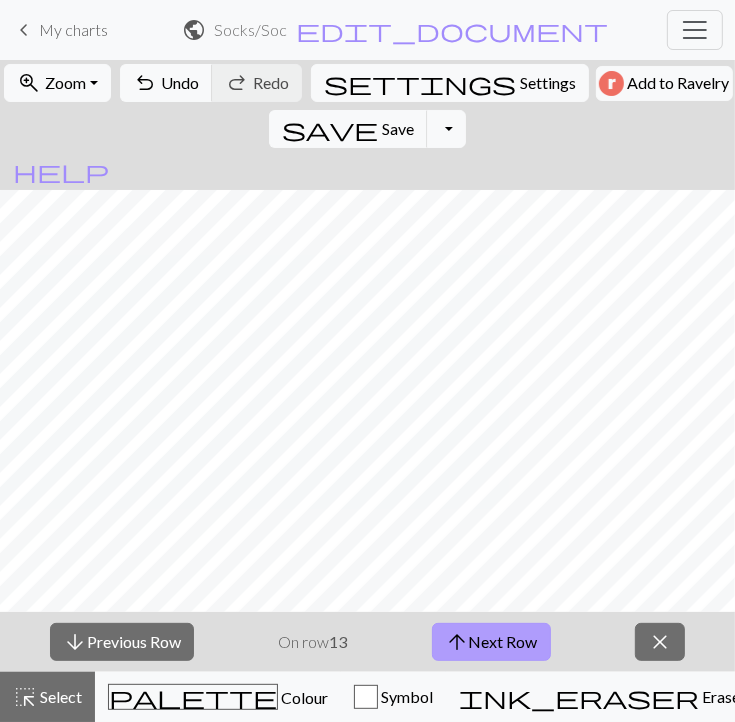 click on "arrow_upward  Next Row" at bounding box center [491, 642] 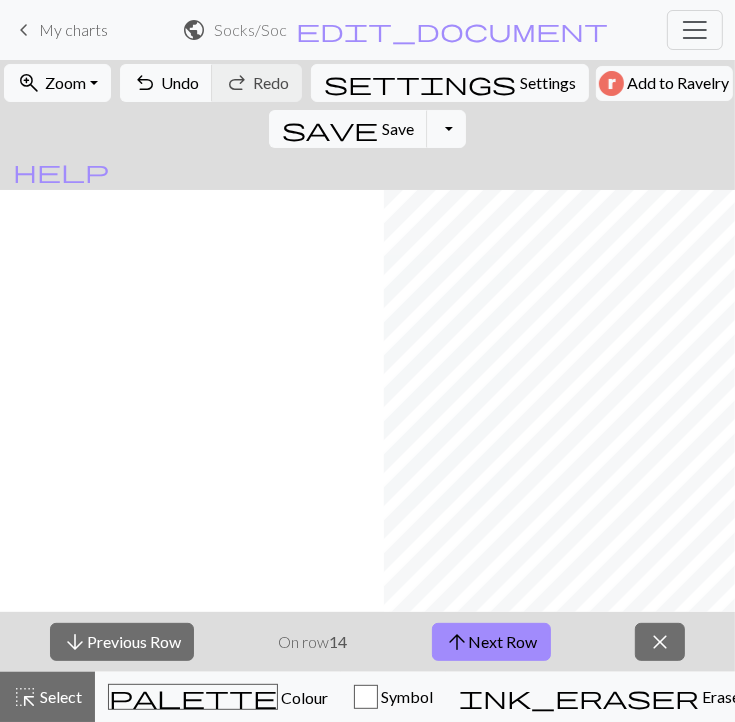 scroll, scrollTop: 0, scrollLeft: 904, axis: horizontal 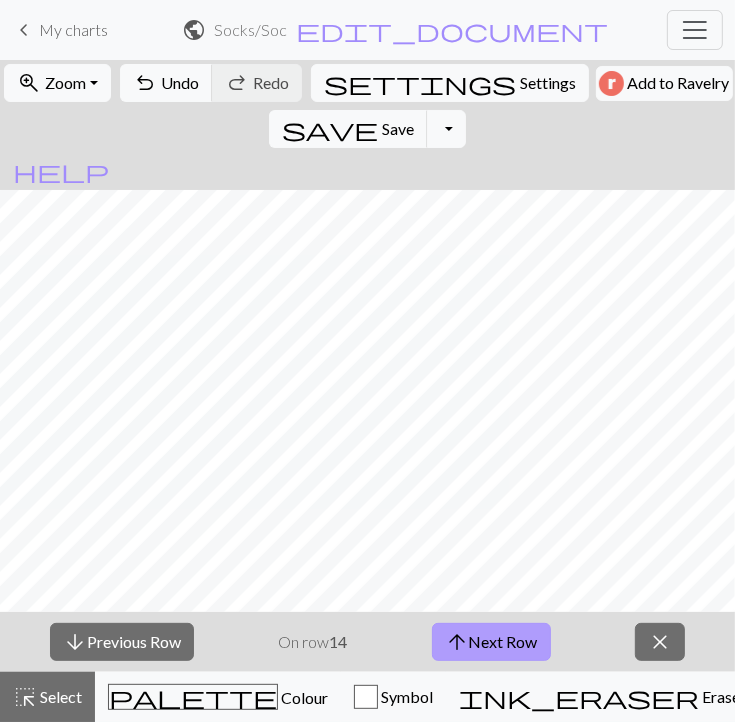 click on "arrow_upward" at bounding box center [457, 642] 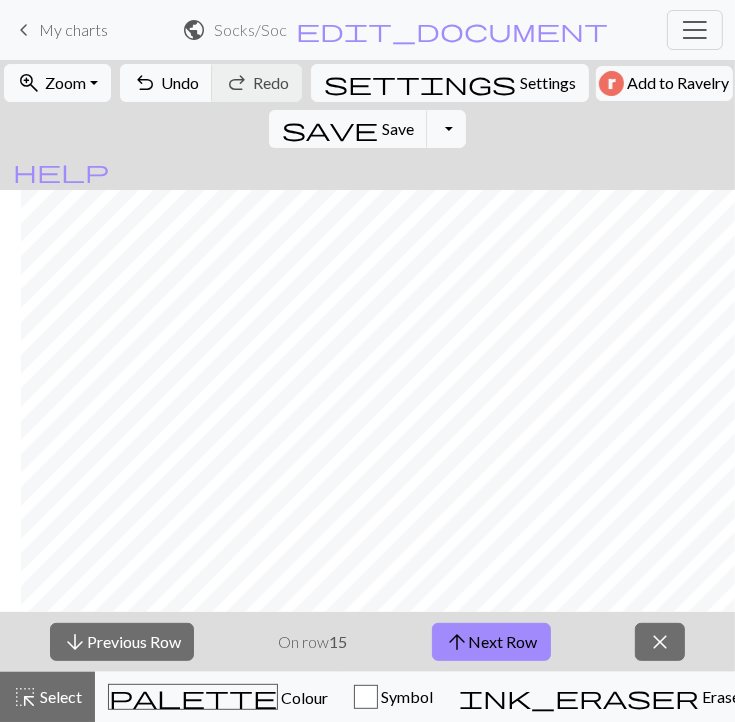 scroll, scrollTop: 0, scrollLeft: 904, axis: horizontal 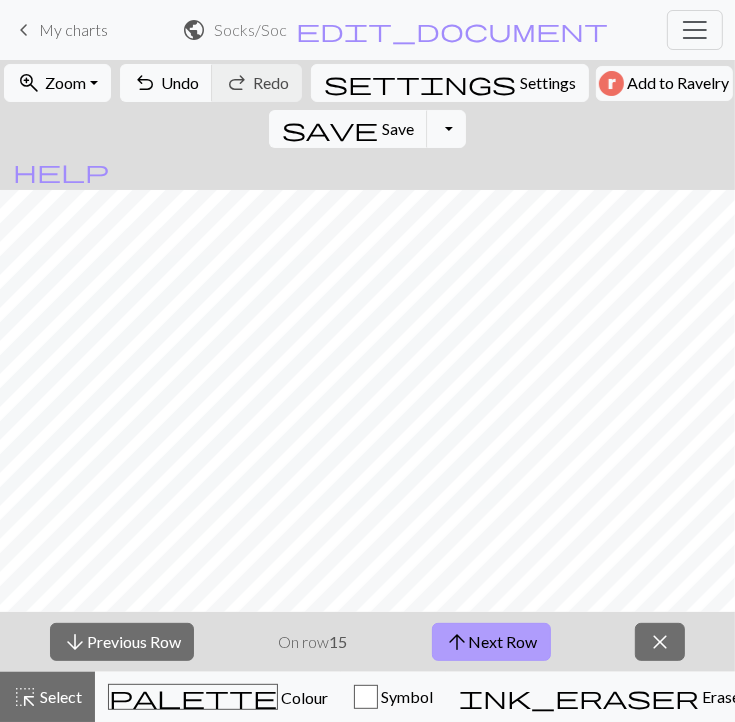 click on "arrow_upward" at bounding box center [457, 642] 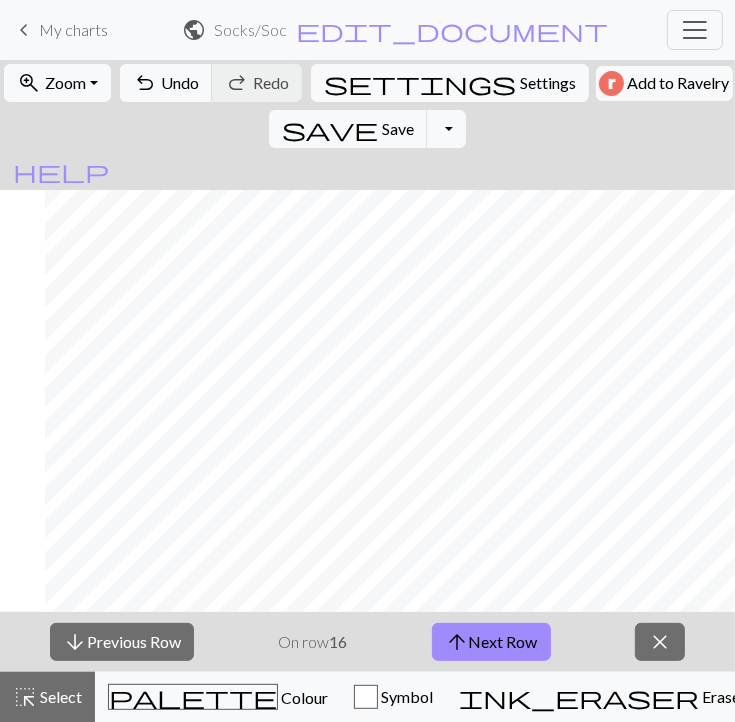 scroll, scrollTop: 0, scrollLeft: 904, axis: horizontal 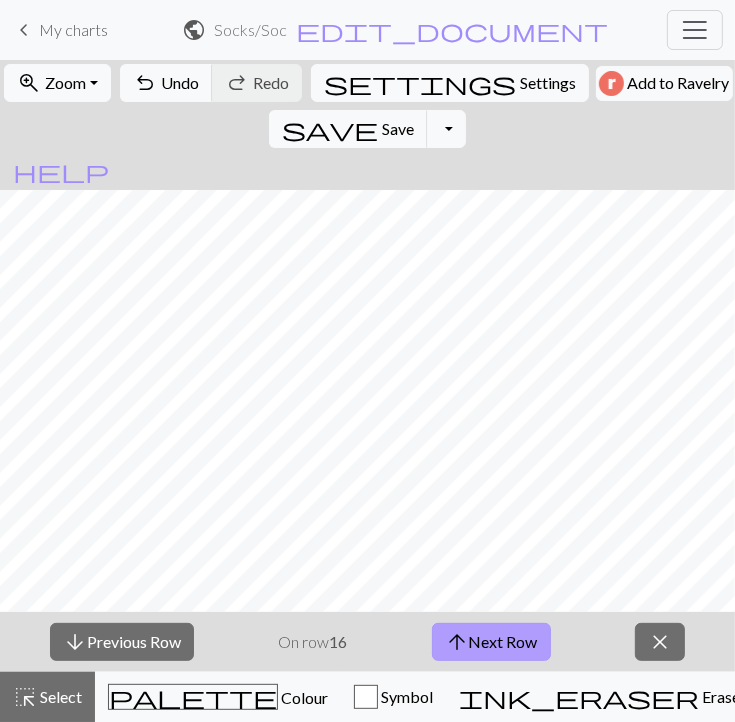 click on "arrow_upward" at bounding box center [457, 642] 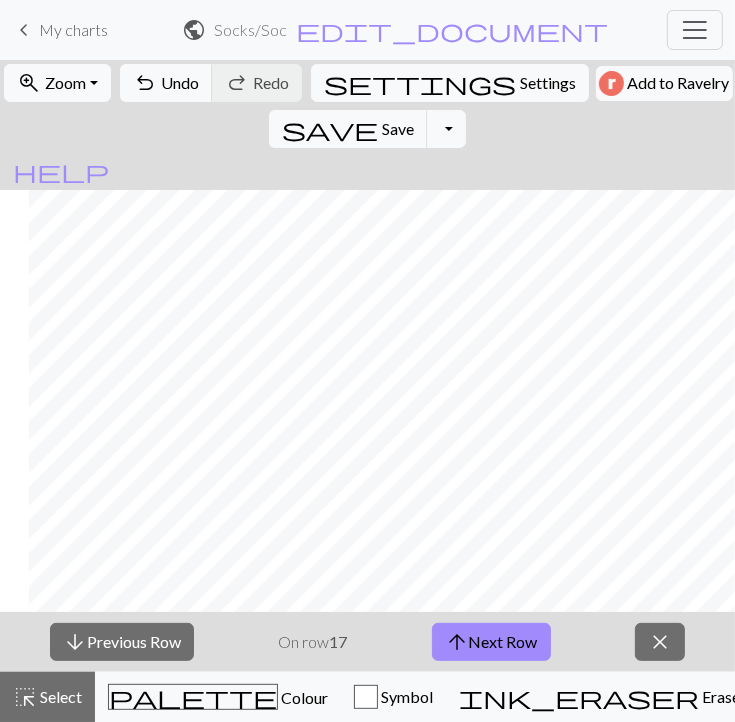 scroll, scrollTop: 0, scrollLeft: 904, axis: horizontal 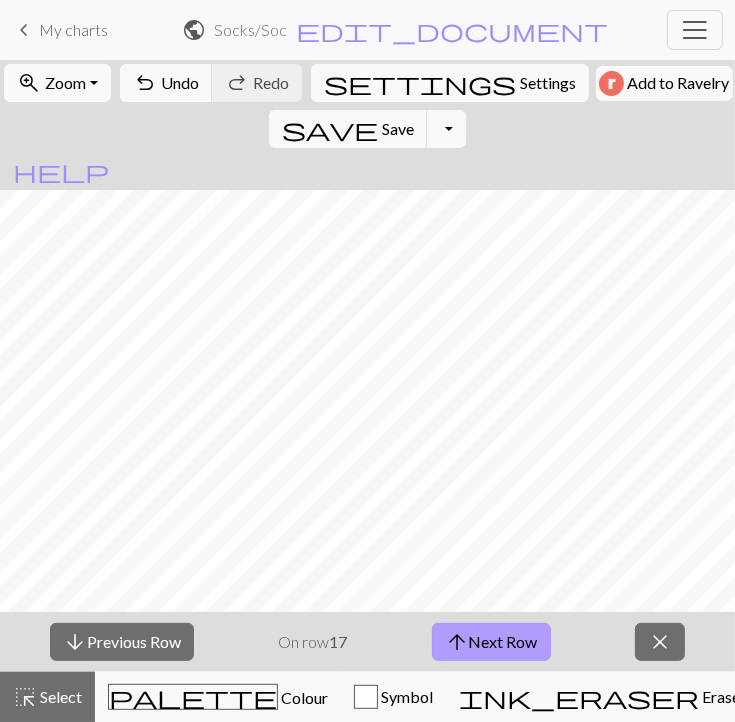 click on "arrow_upward  Next Row" at bounding box center [491, 642] 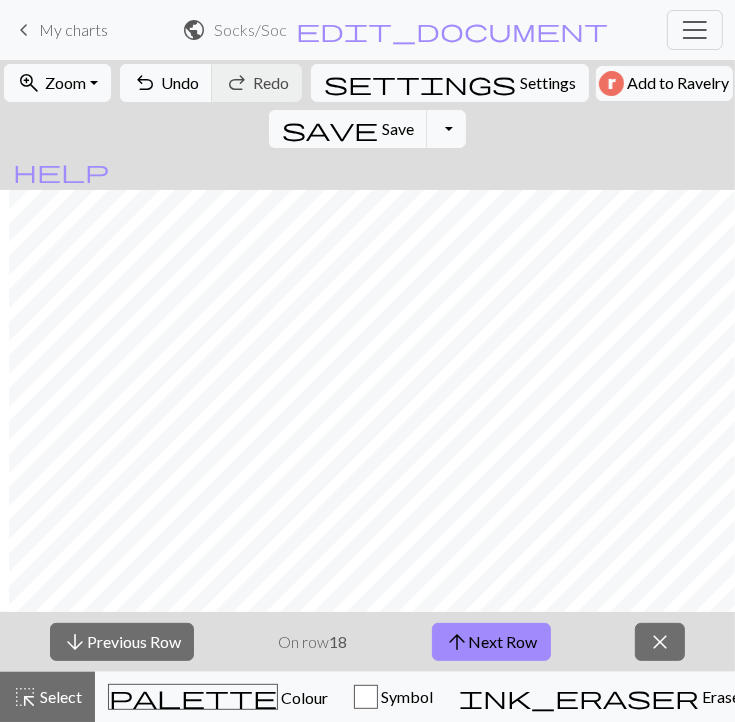 scroll, scrollTop: 0, scrollLeft: 664, axis: horizontal 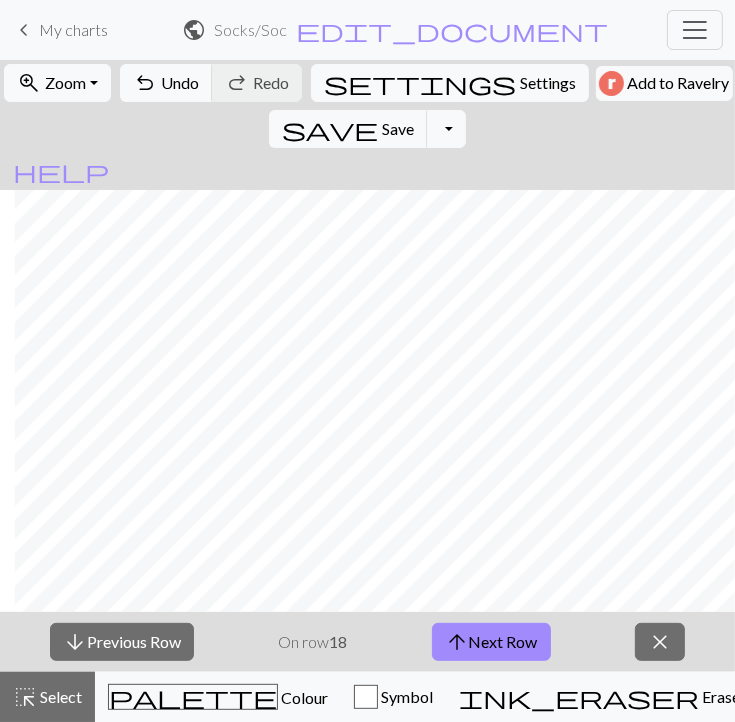click on "arrow_downward Previous Row On row  18 arrow_upward  Next Row close" at bounding box center (367, 642) 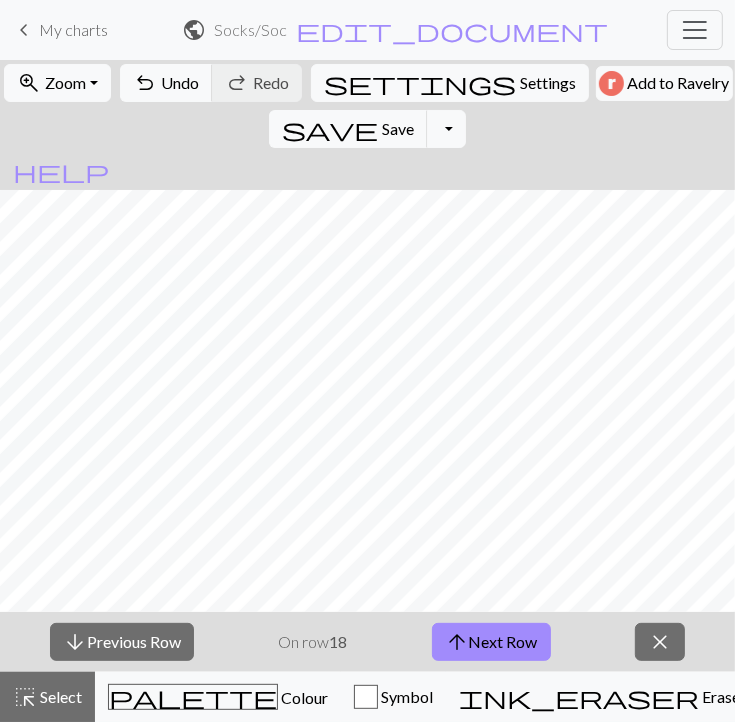 scroll, scrollTop: 0, scrollLeft: 704, axis: horizontal 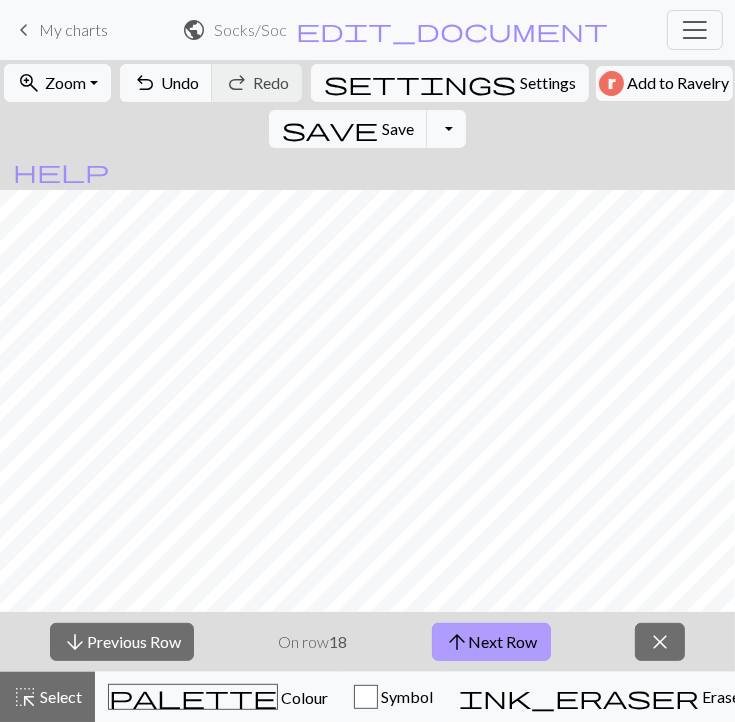 click on "arrow_upward" at bounding box center (457, 642) 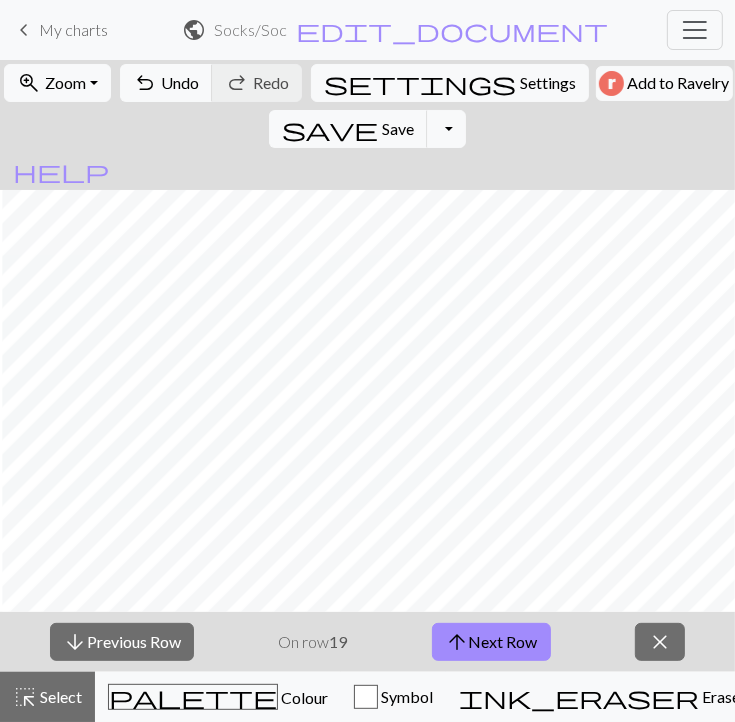 scroll, scrollTop: 0, scrollLeft: 904, axis: horizontal 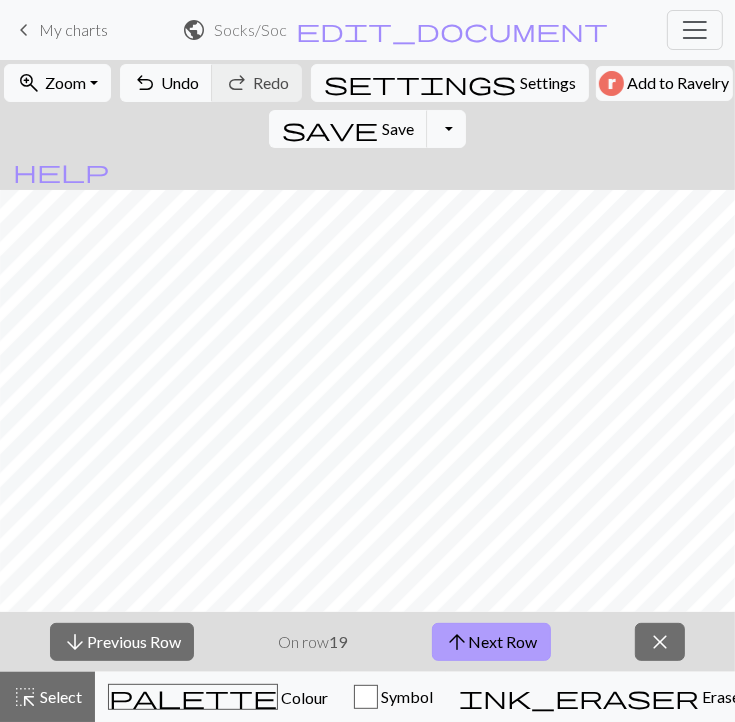 click on "arrow_upward" at bounding box center (457, 642) 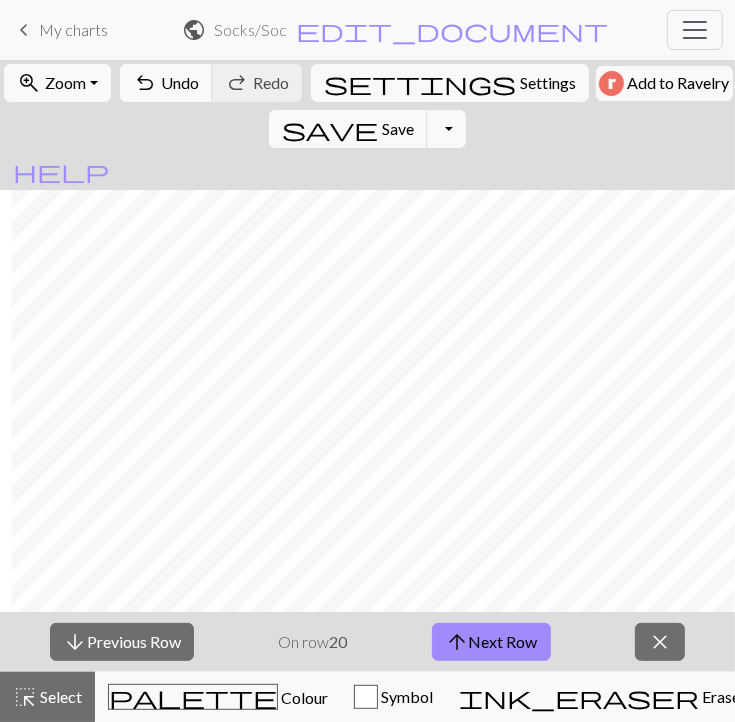 scroll, scrollTop: 0, scrollLeft: 904, axis: horizontal 